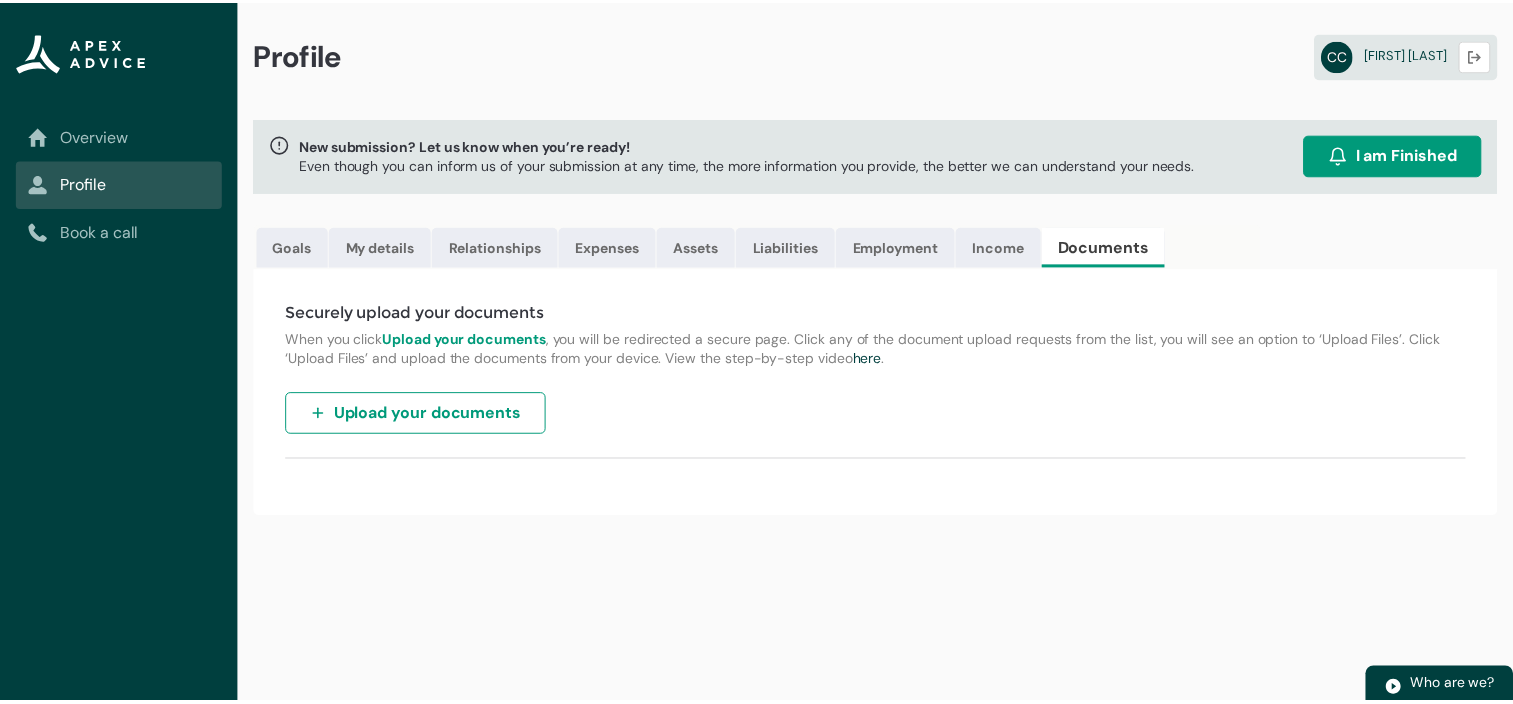 scroll, scrollTop: 0, scrollLeft: 0, axis: both 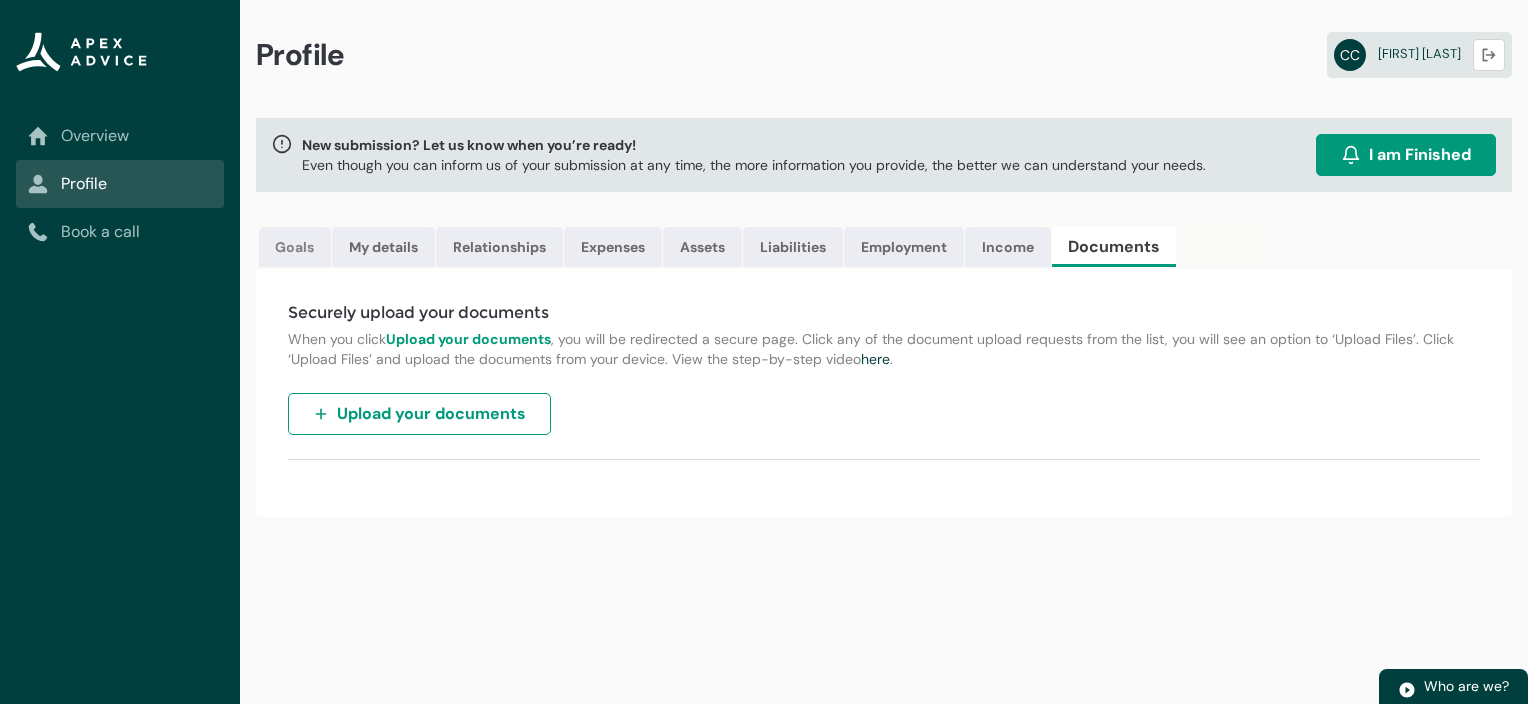 click on "Goals" at bounding box center [295, 247] 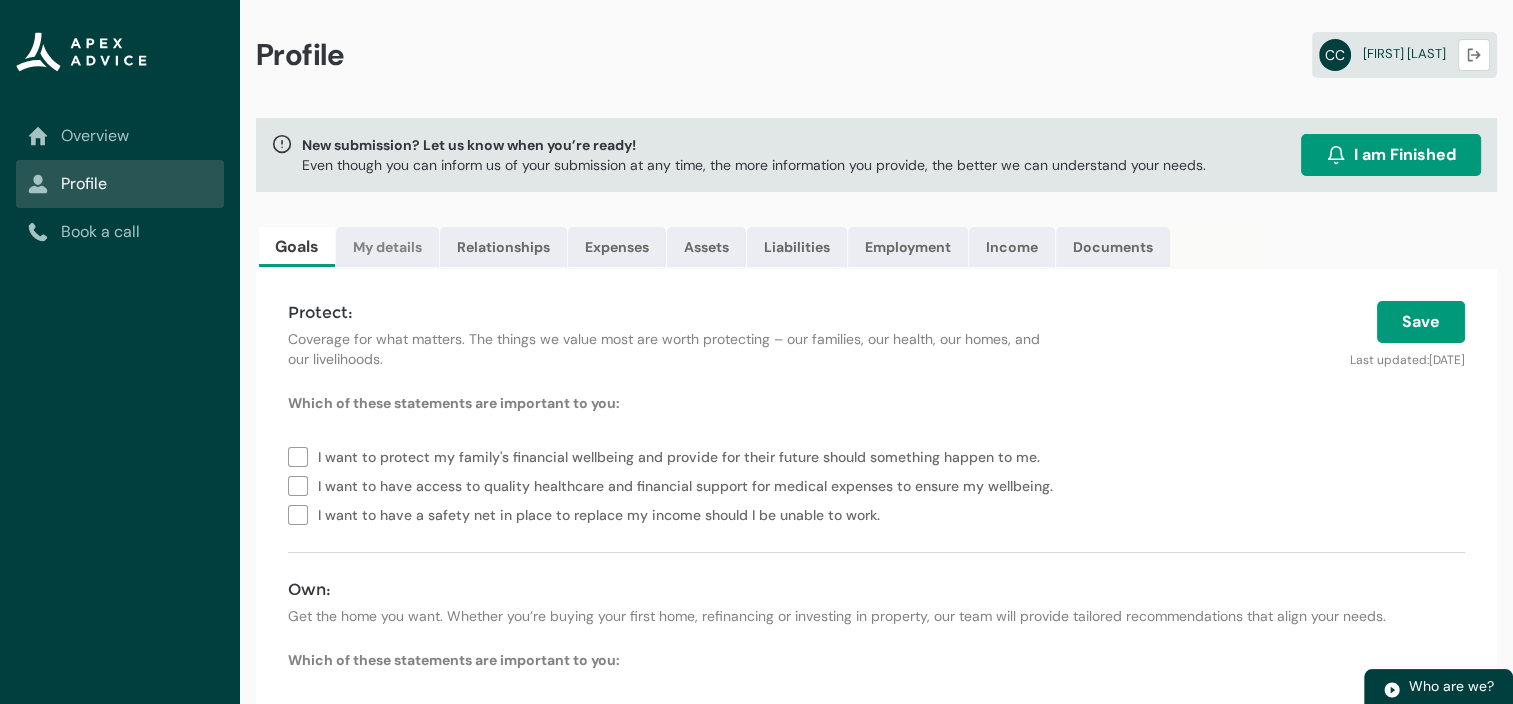 click on "My details" at bounding box center [387, 247] 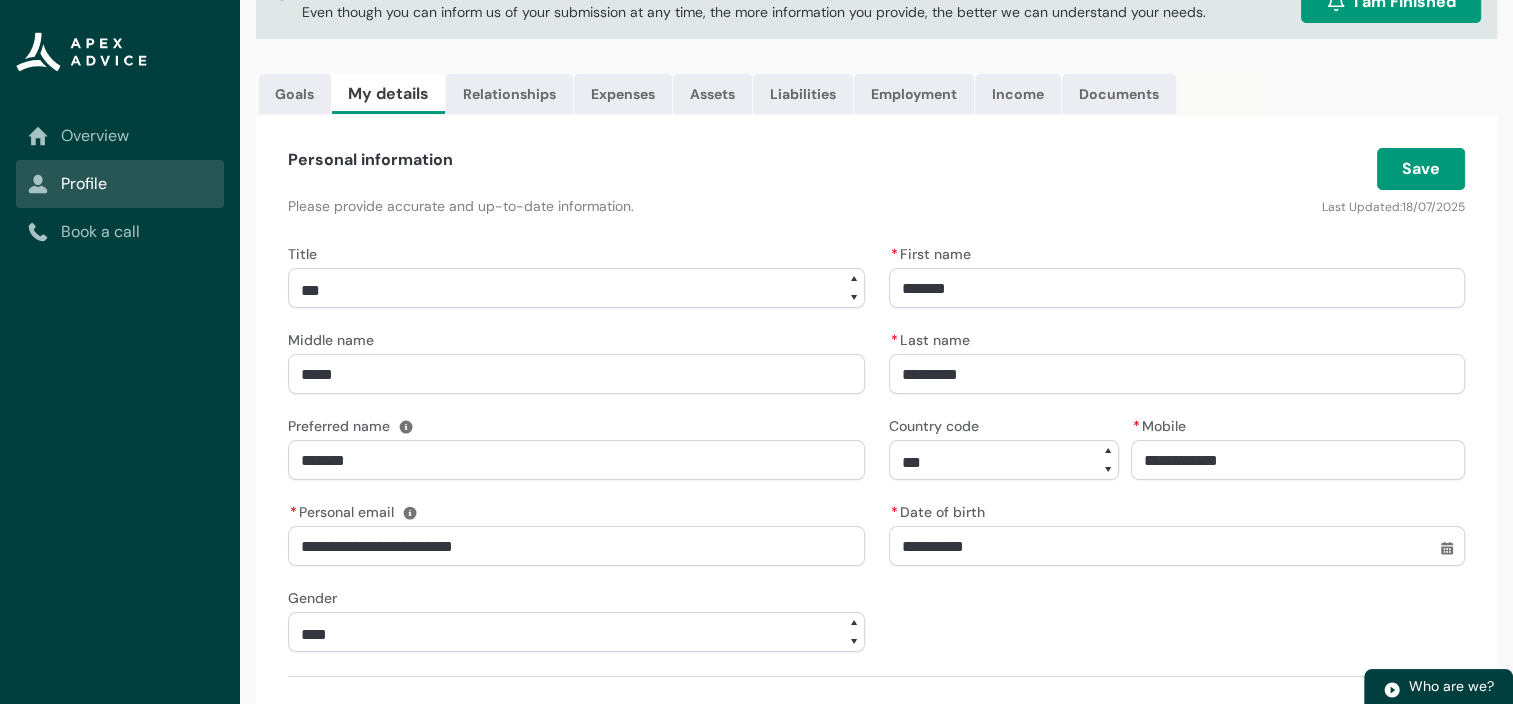 scroll, scrollTop: 150, scrollLeft: 0, axis: vertical 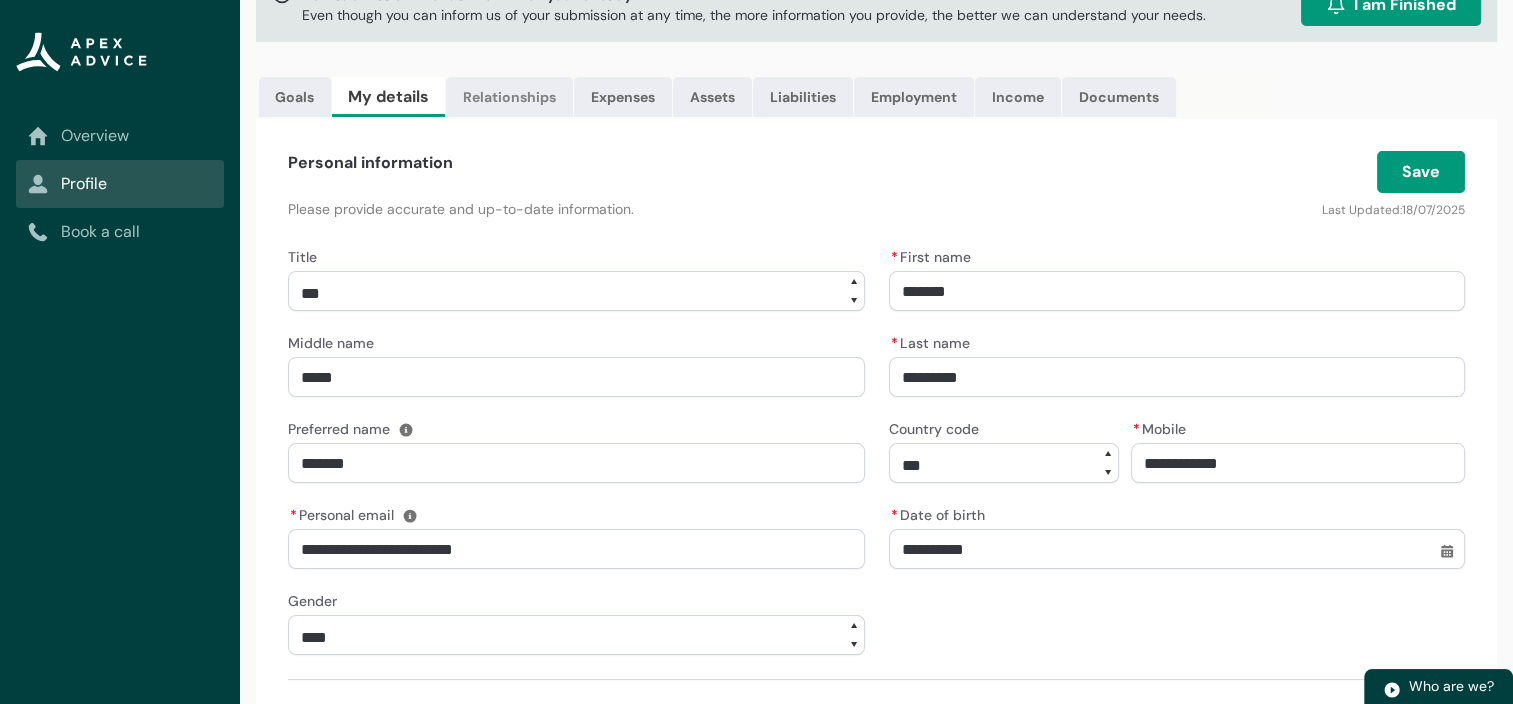click on "Relationships" at bounding box center [509, 97] 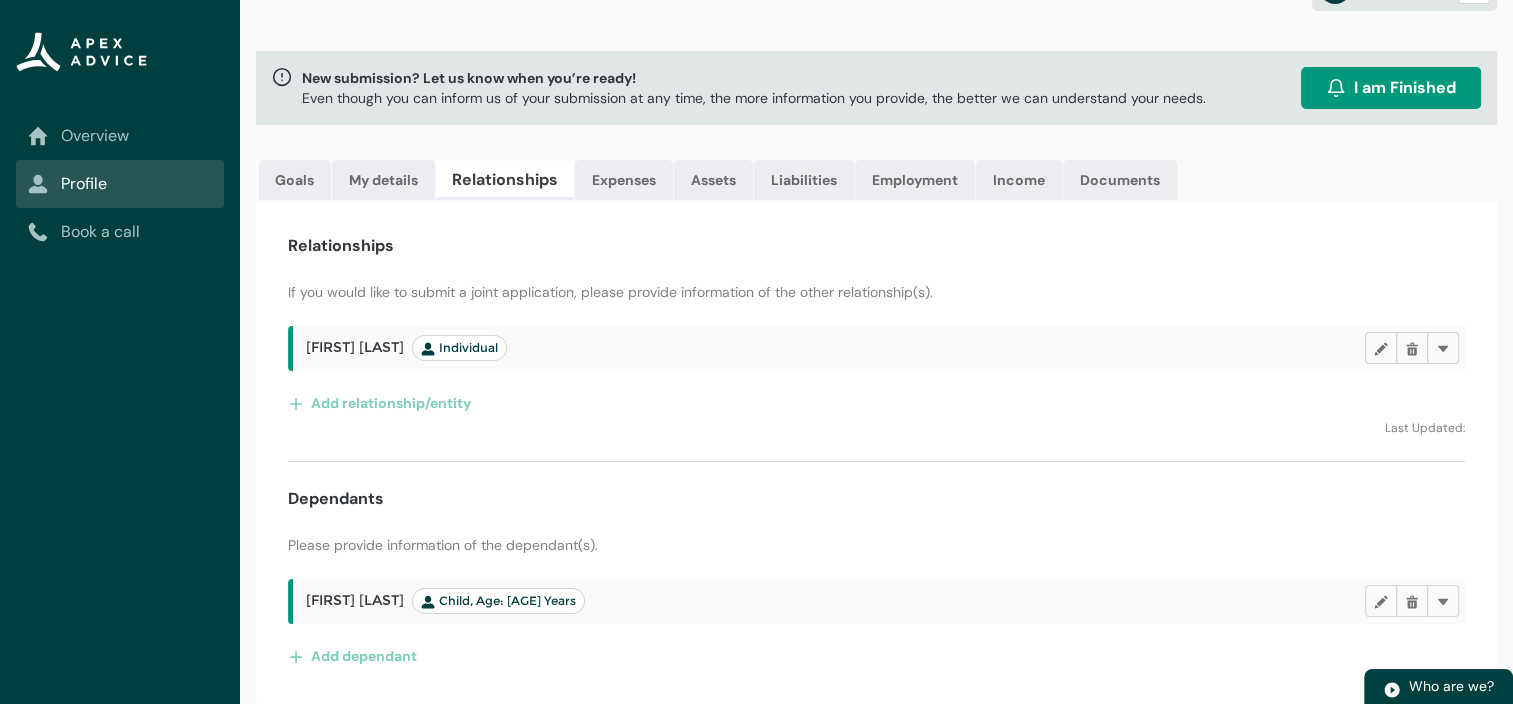 scroll, scrollTop: 64, scrollLeft: 0, axis: vertical 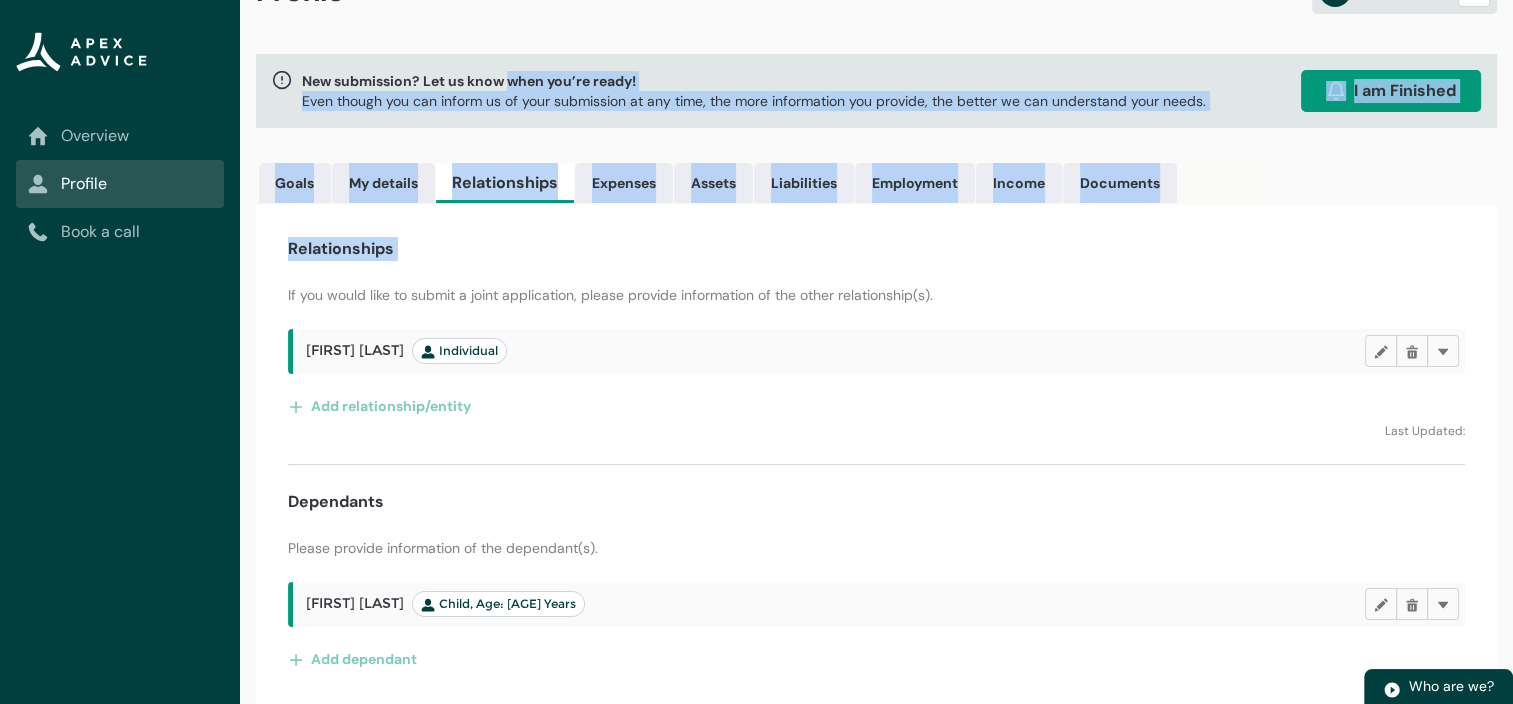 drag, startPoint x: 528, startPoint y: 86, endPoint x: 848, endPoint y: 230, distance: 350.9074 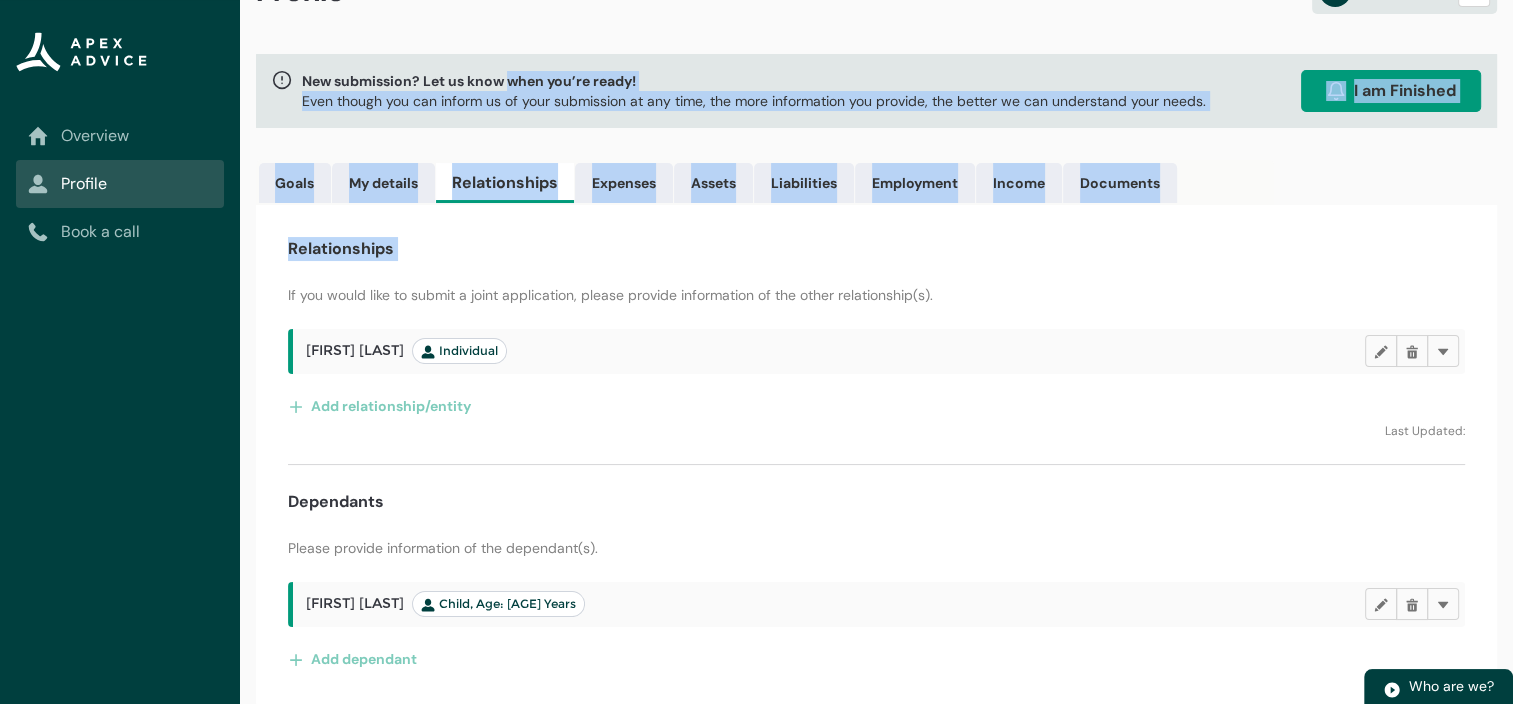 click on "Relationships If you would like to submit a joint application, please provide information of the other relationship(s). [FIRST] [LAST]
Individual Edit Delete Delete Add relationship/entity Last Updated:  Dependants Please provide information of the dependant(s). [FIRST] [LAST]
Child, Age: [AGE] Years Edit Delete Delete Add dependant" at bounding box center [876, 456] 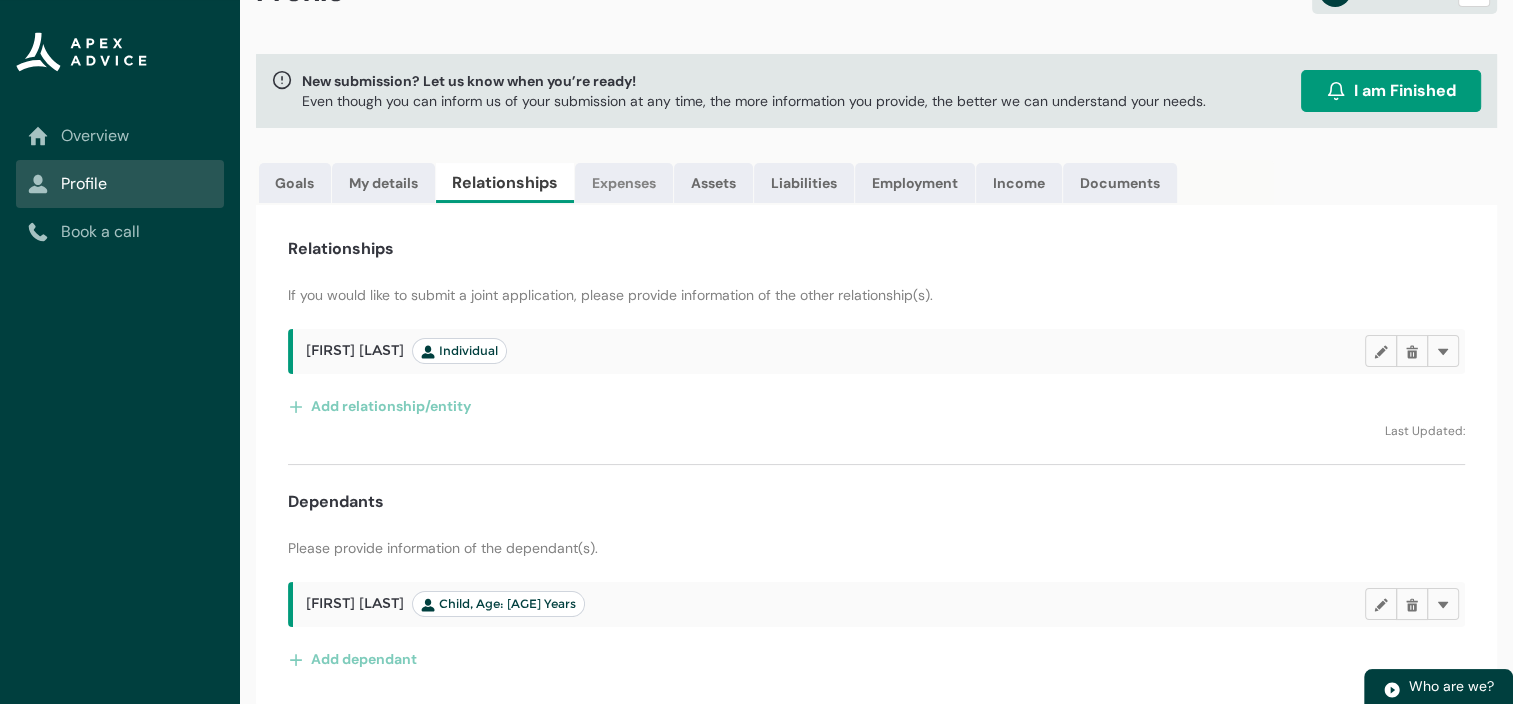 click on "Expenses" at bounding box center (624, 183) 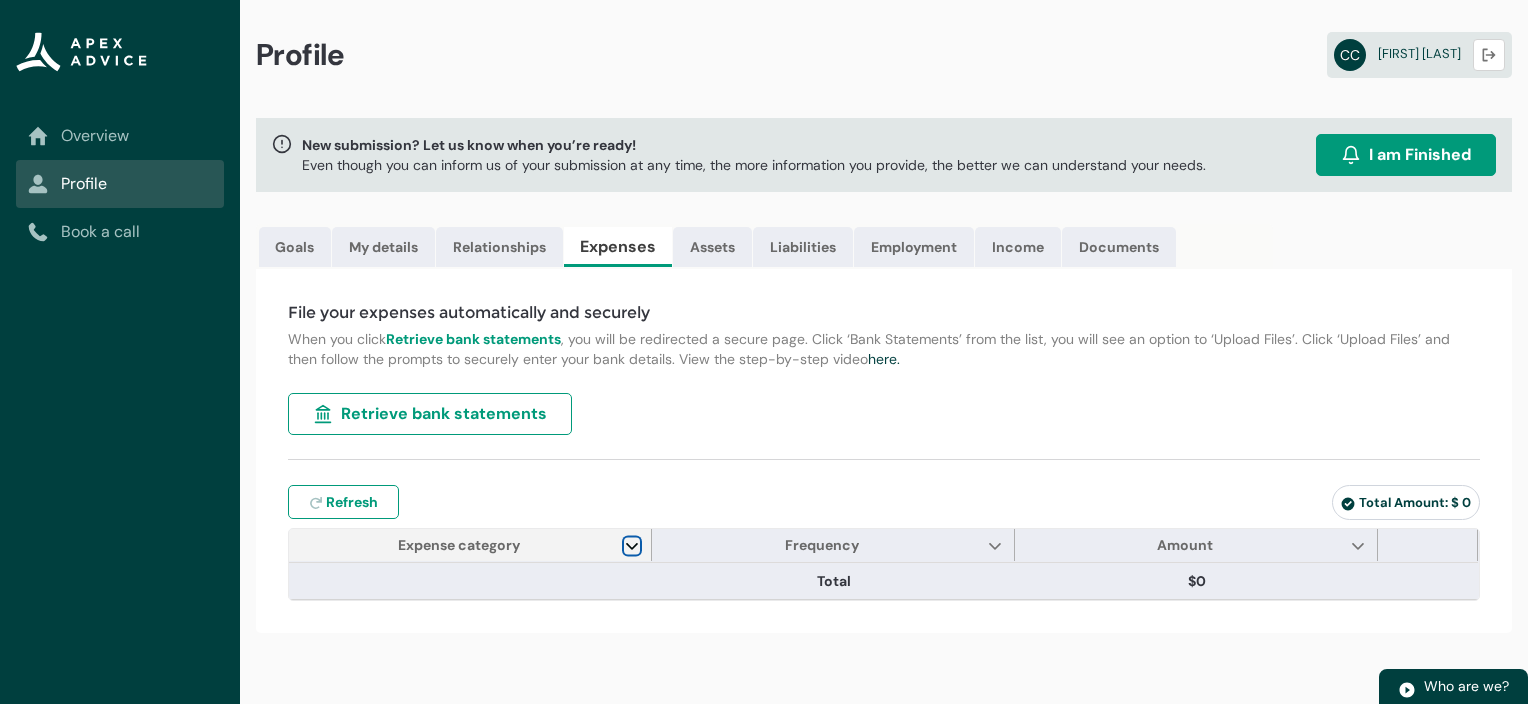 click 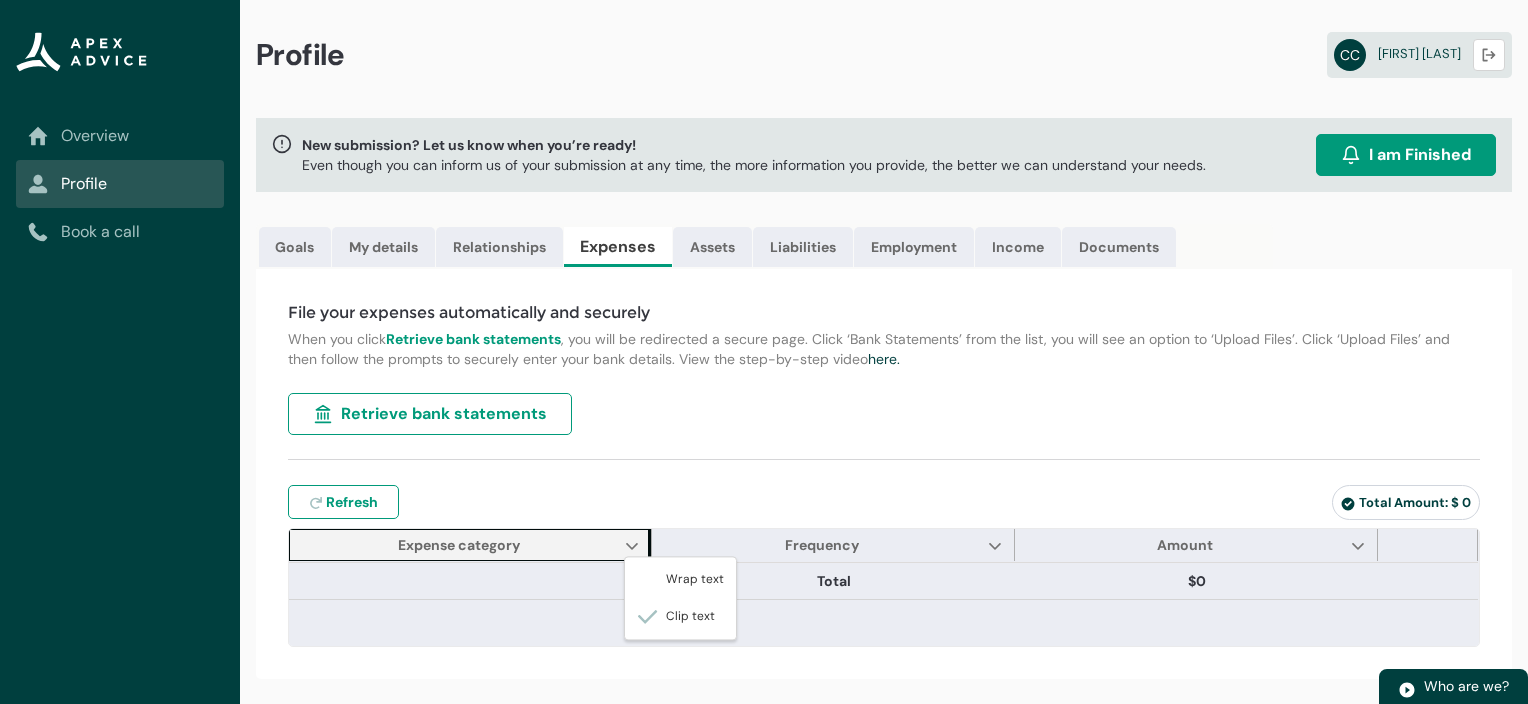 click on "File your expenses automatically and securely When you click  Retrieve bank statements , you will be redirected a secure page.
Click ‘Bank Statements’ from the list, you will see an option to ‘Upload Files’. Click ‘Upload Files’ and then
follow the prompts to securely enter your bank details.
View the step-by-step video  here. Retrieve bank statements Refresh expenses
Refresh Total Amount: $ 0 Navigation Mode Action Mode Expense category Show Expense category column actions Wrap text Clip text Frequency Show Frequency column actions Amount Show Amount column actions Total $0 Edit" at bounding box center (884, 474) 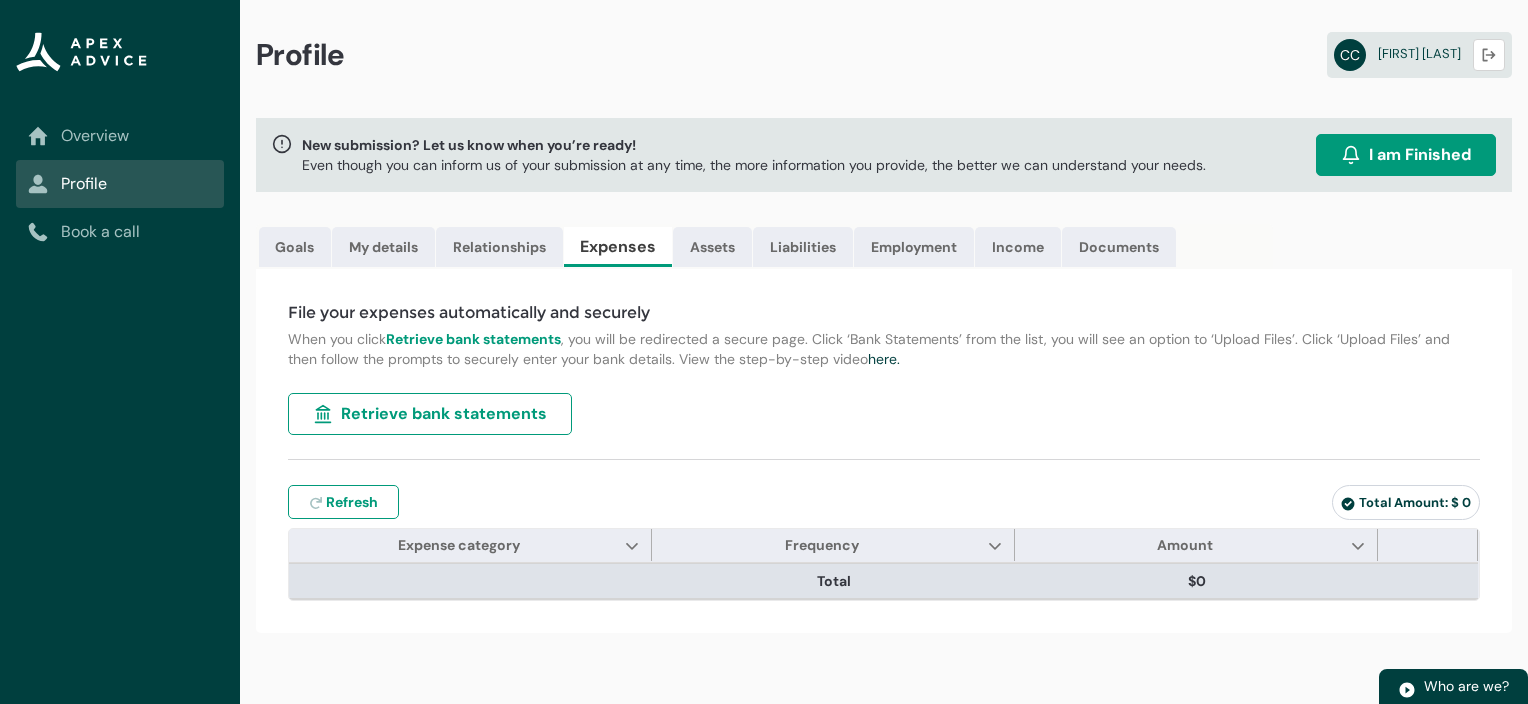 click on "$0" at bounding box center [1196, 581] 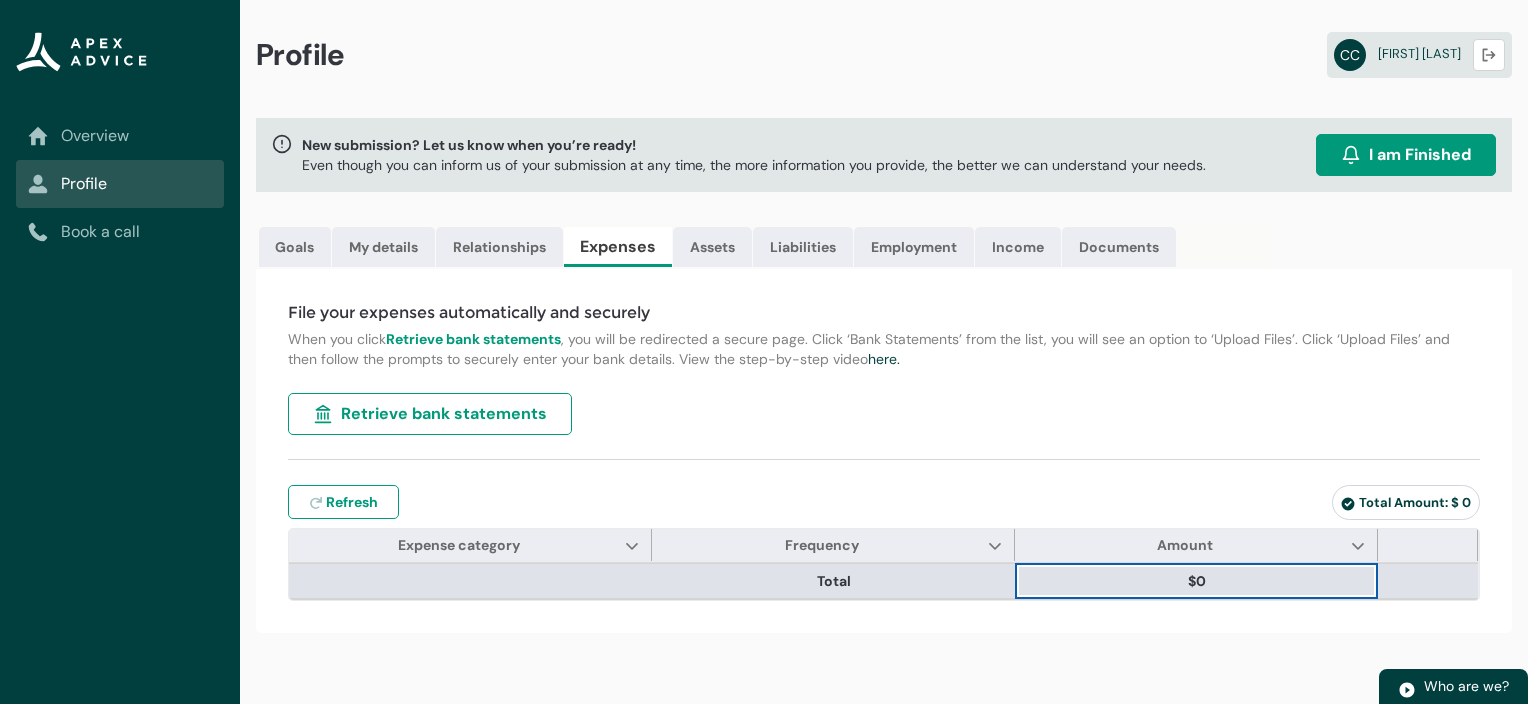 click on "$0" at bounding box center (1196, 581) 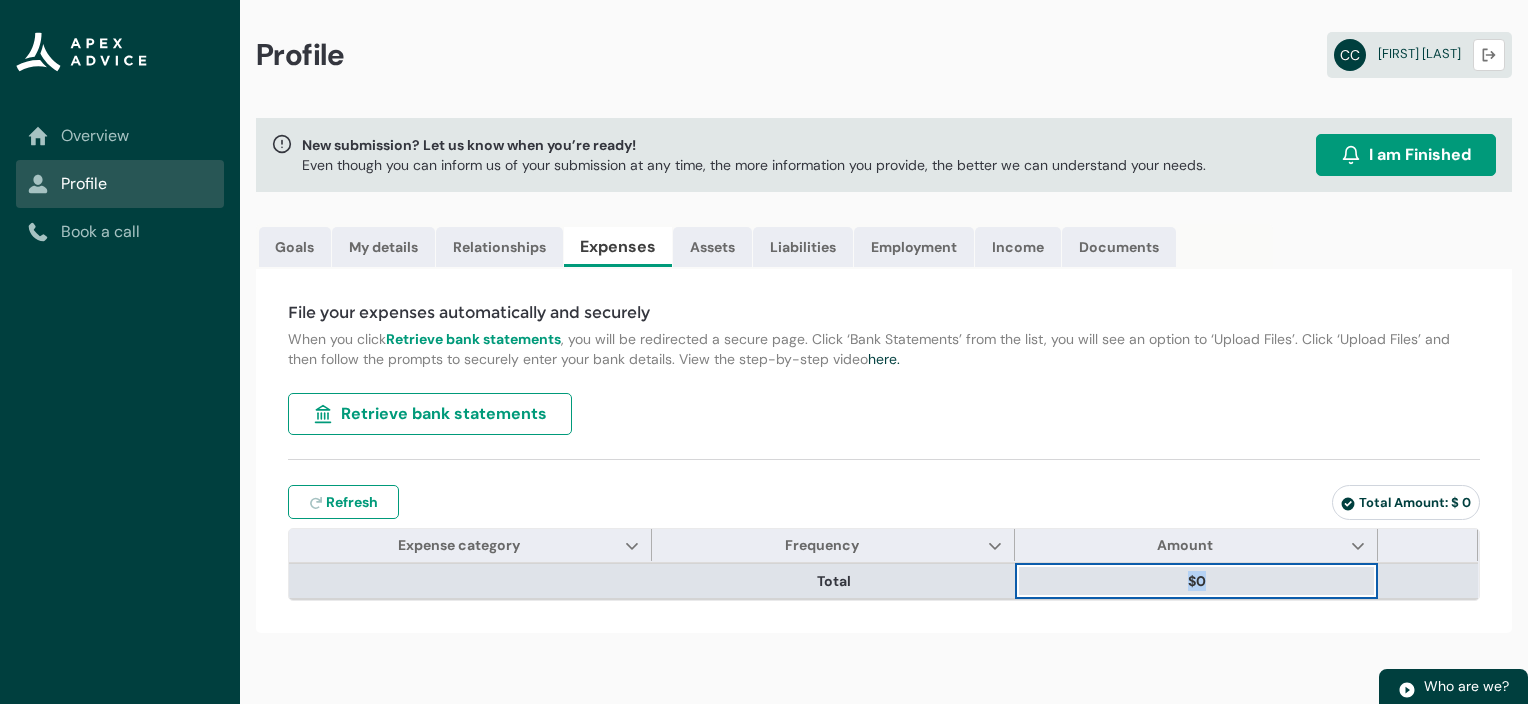 click on "$0" at bounding box center [1196, 581] 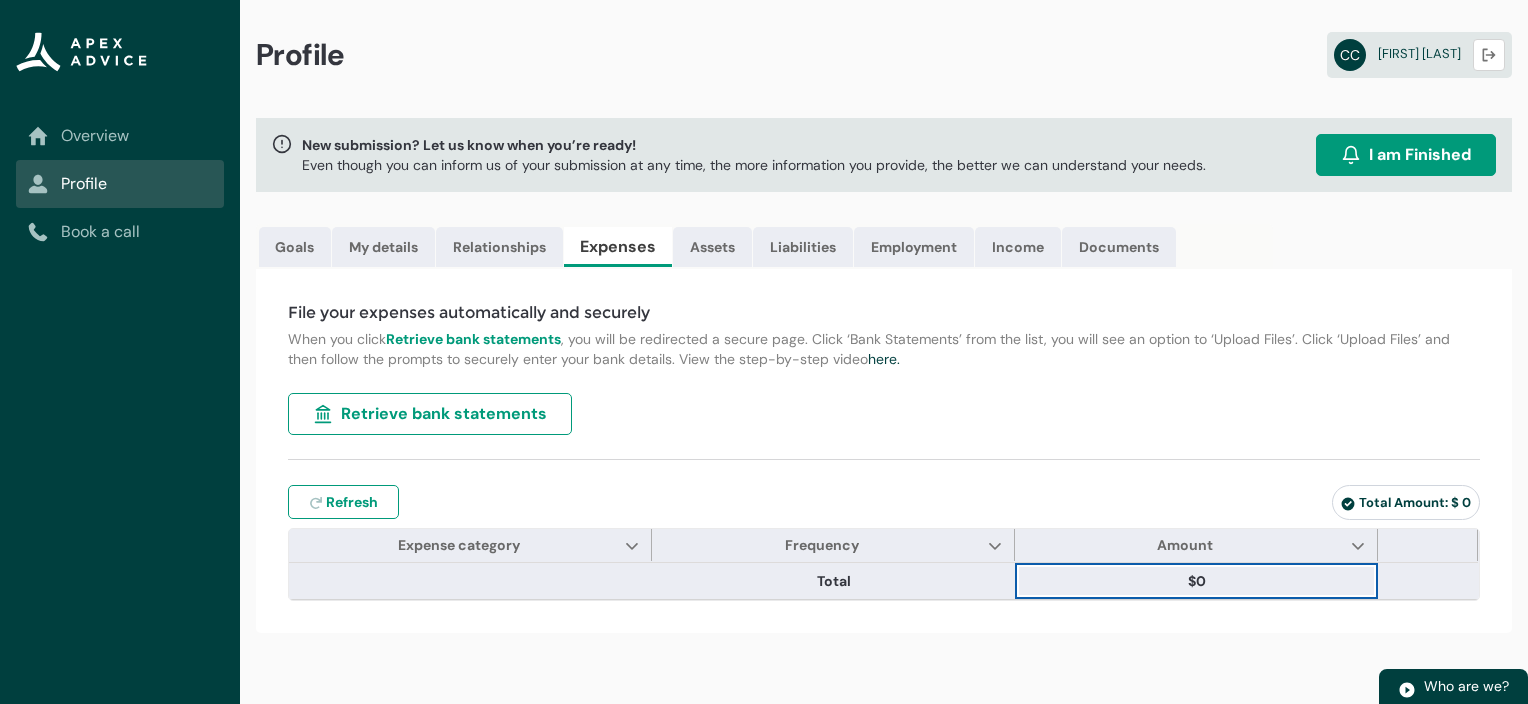 drag, startPoint x: 1250, startPoint y: 582, endPoint x: 1152, endPoint y: 447, distance: 166.82027 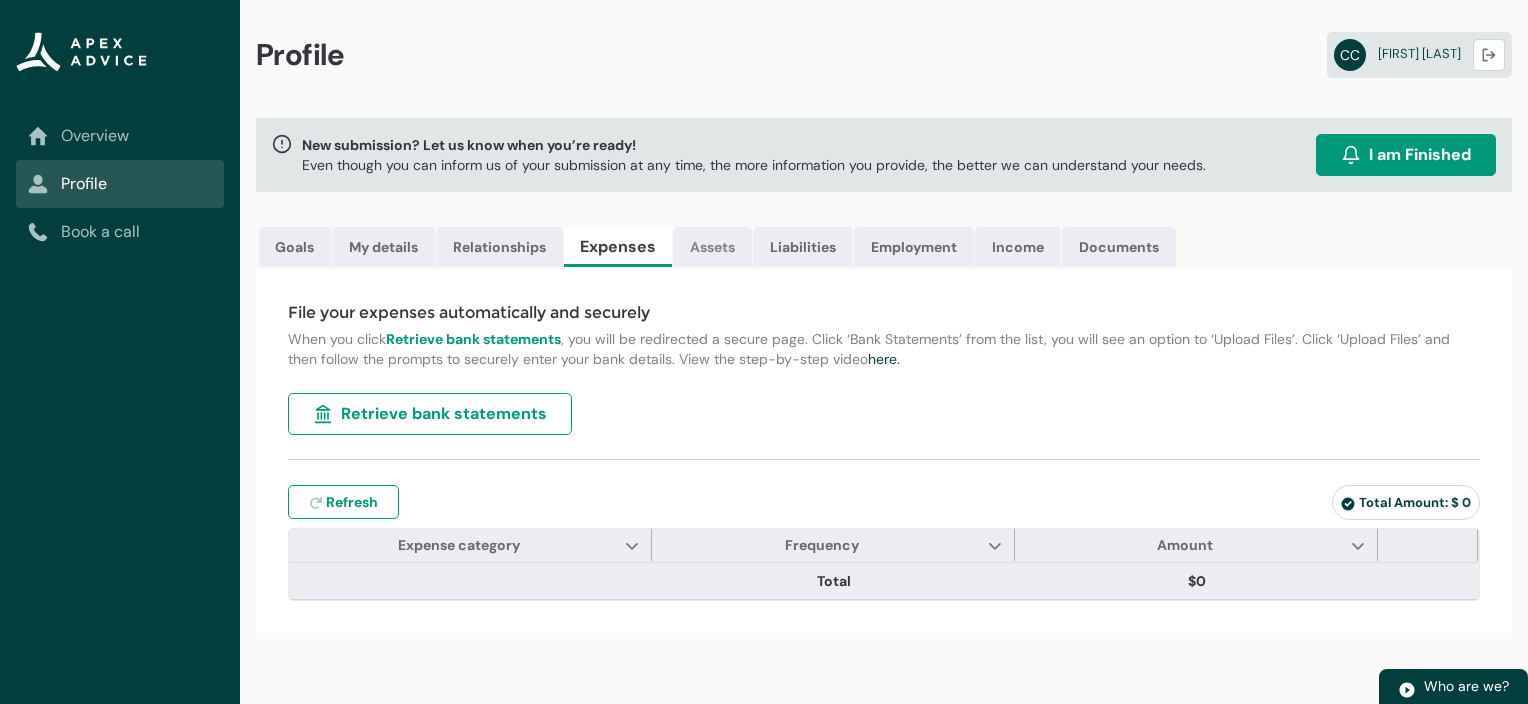 click on "Assets" at bounding box center (712, 247) 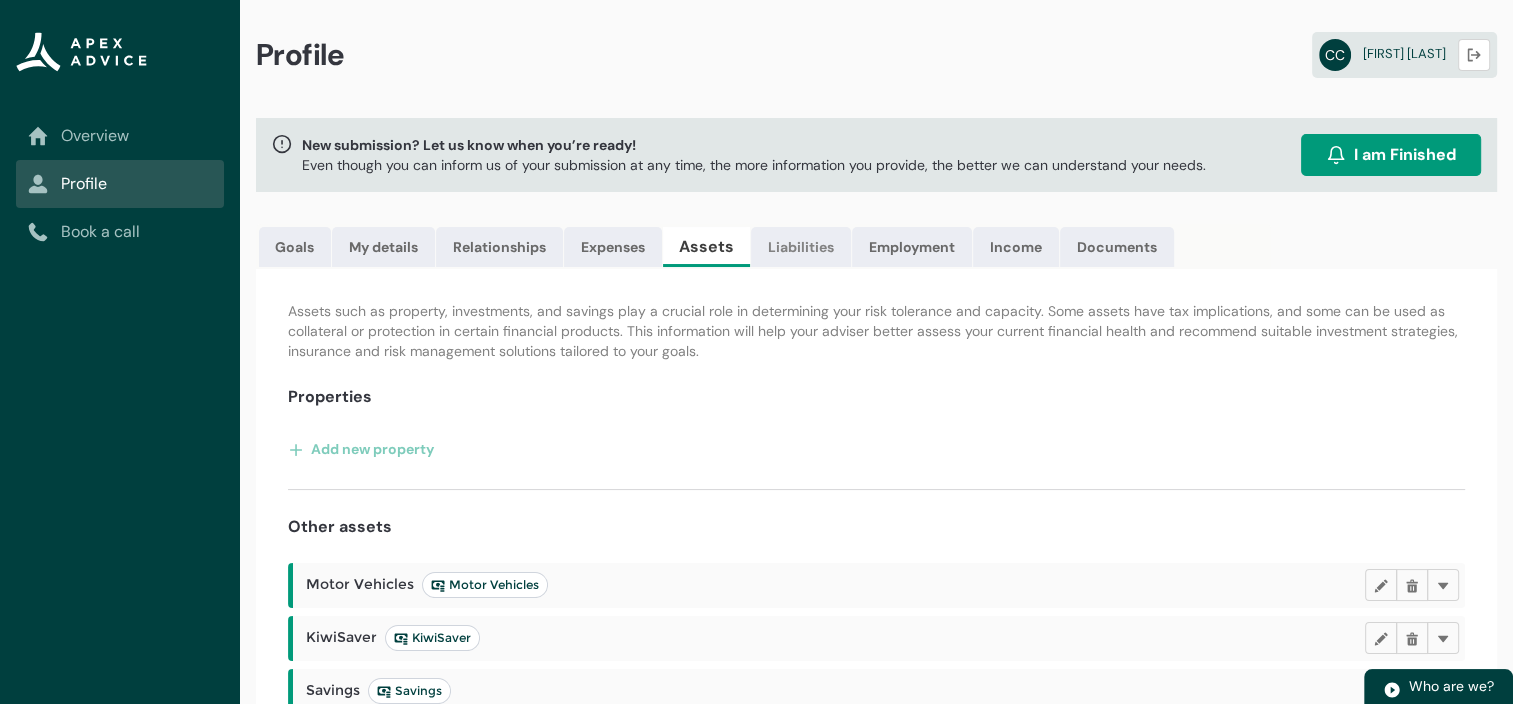 click on "Liabilities" at bounding box center (801, 247) 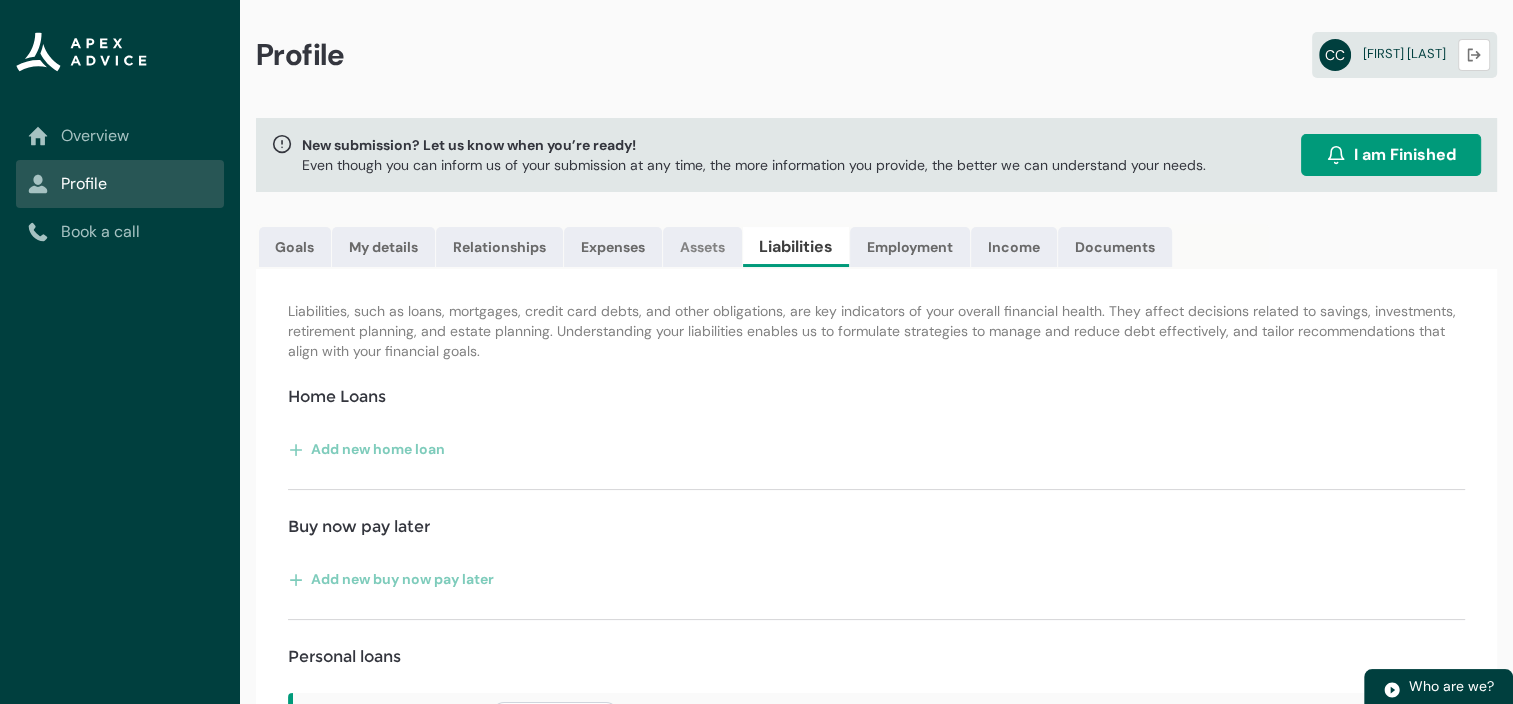 click on "Assets" at bounding box center (702, 247) 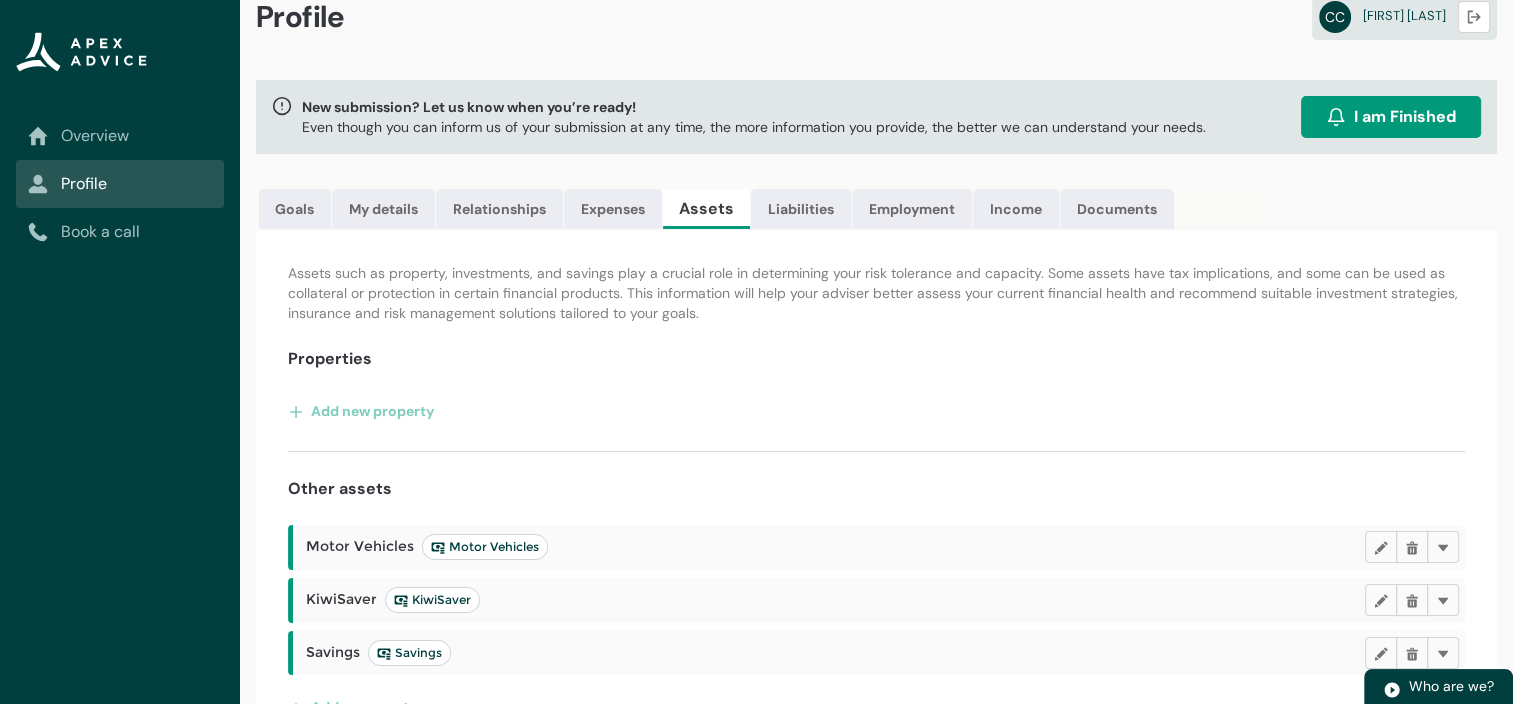 scroll, scrollTop: 0, scrollLeft: 0, axis: both 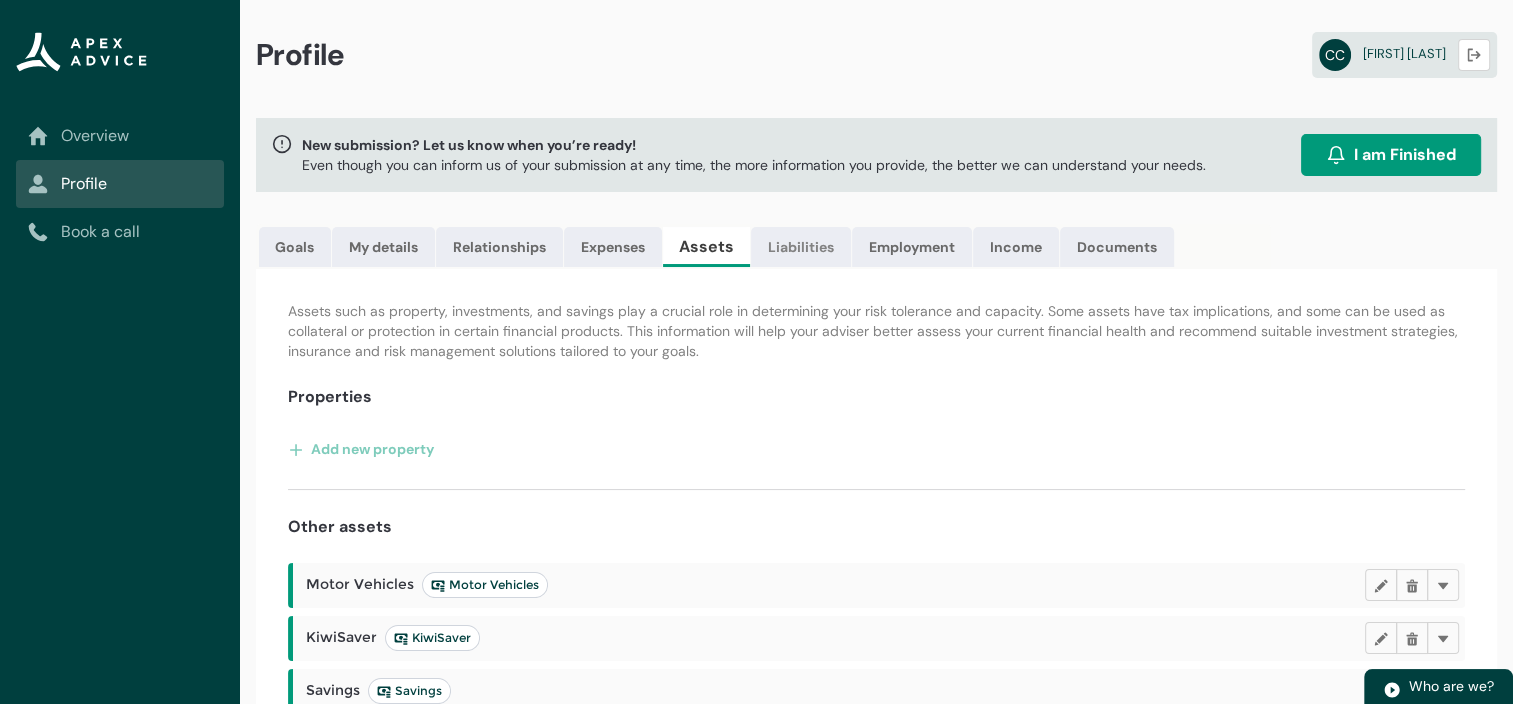 click on "Liabilities" at bounding box center (801, 247) 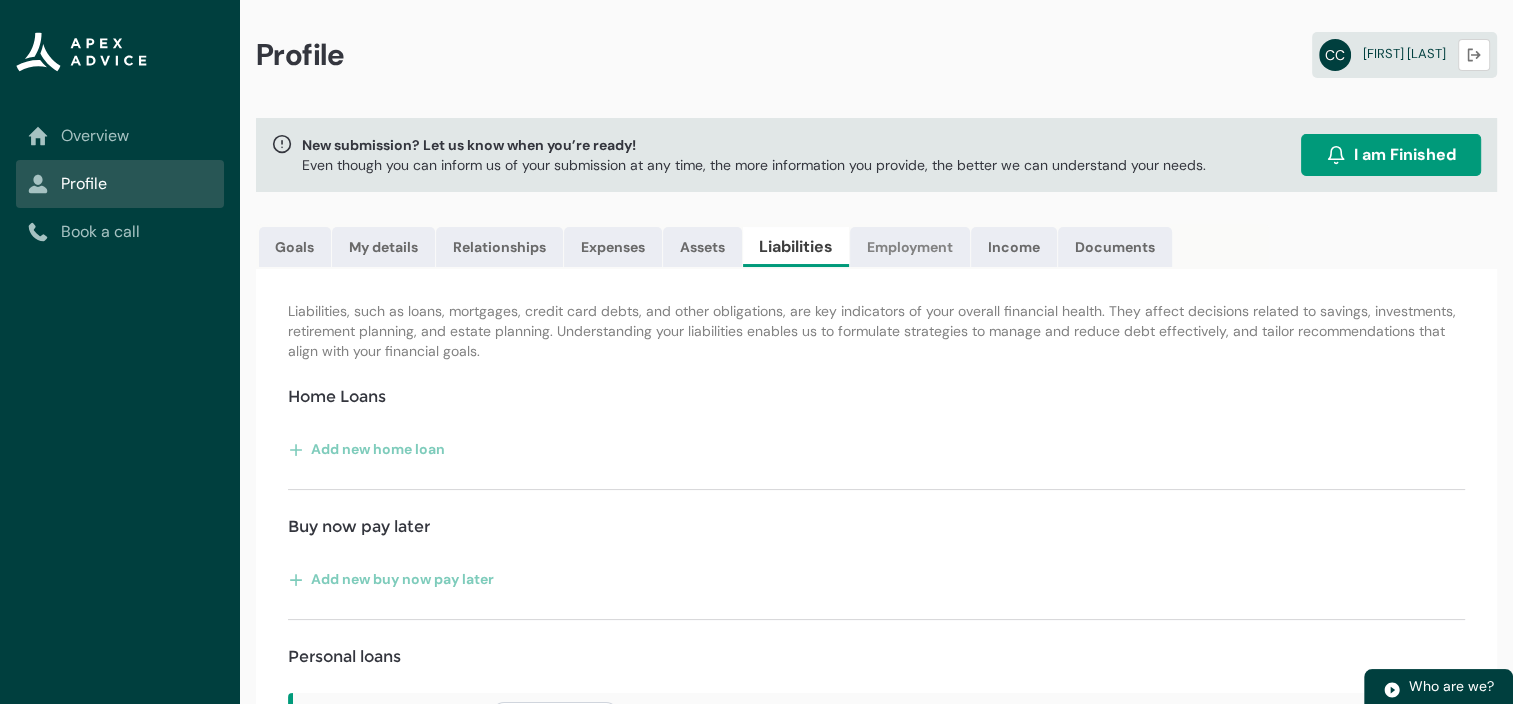 click on "Employment" at bounding box center (910, 247) 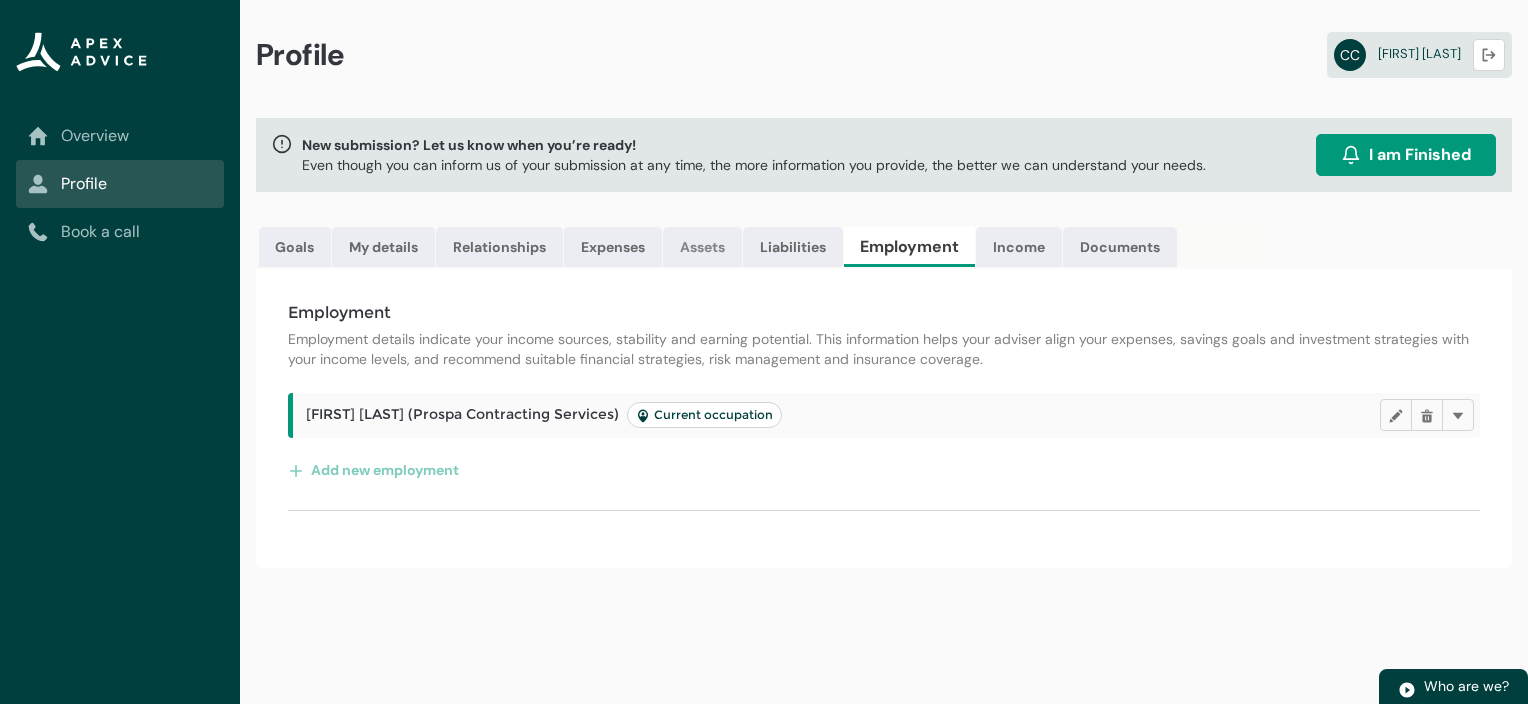 click on "Assets" at bounding box center [702, 247] 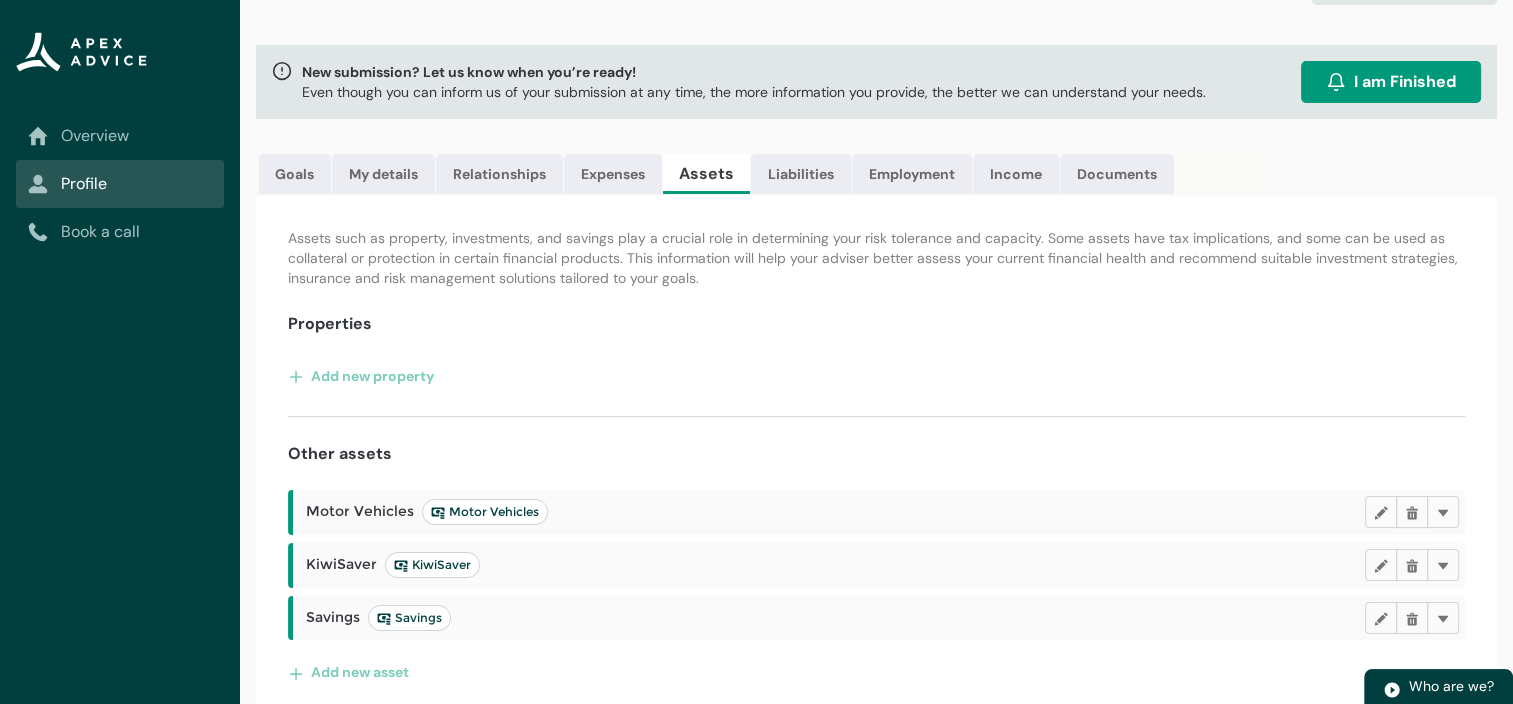 scroll, scrollTop: 87, scrollLeft: 0, axis: vertical 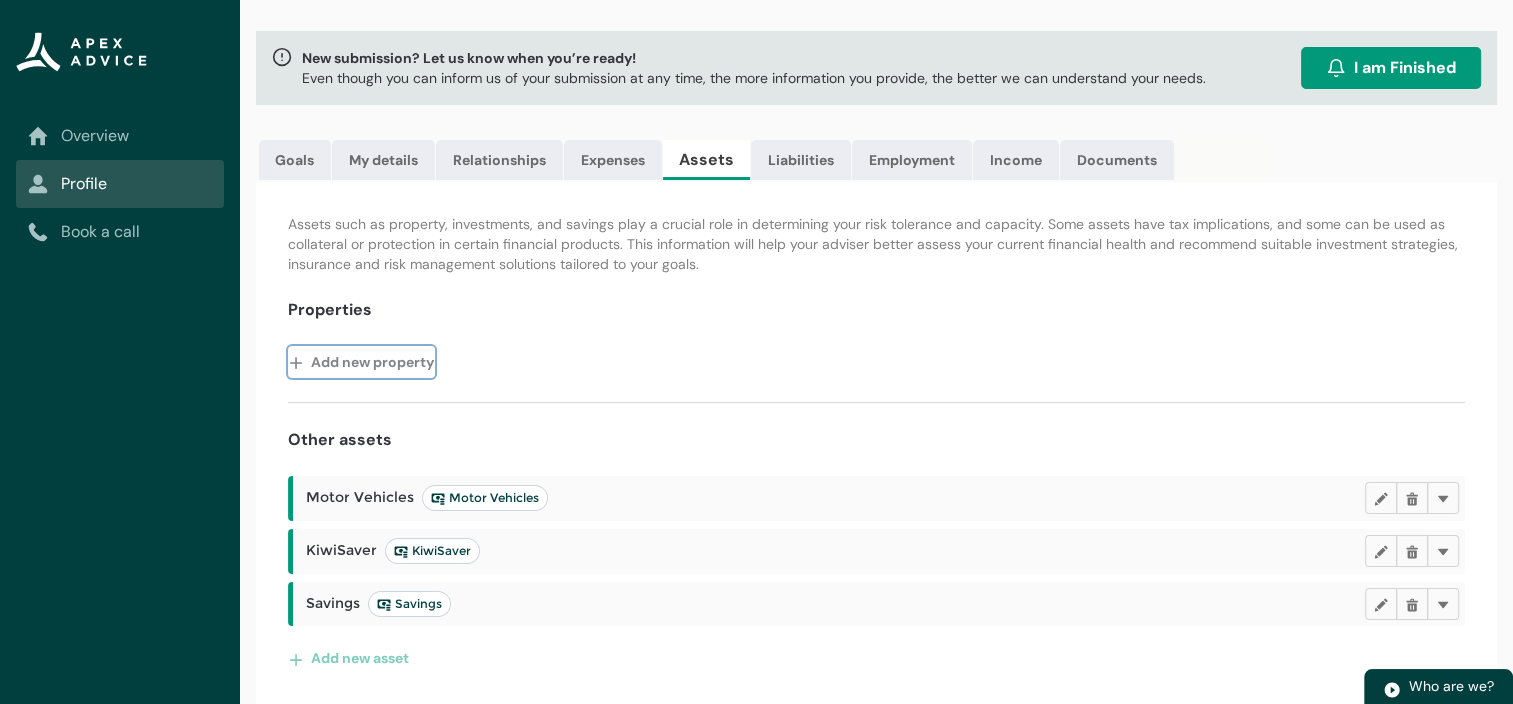 click on "Add new property" at bounding box center [361, 362] 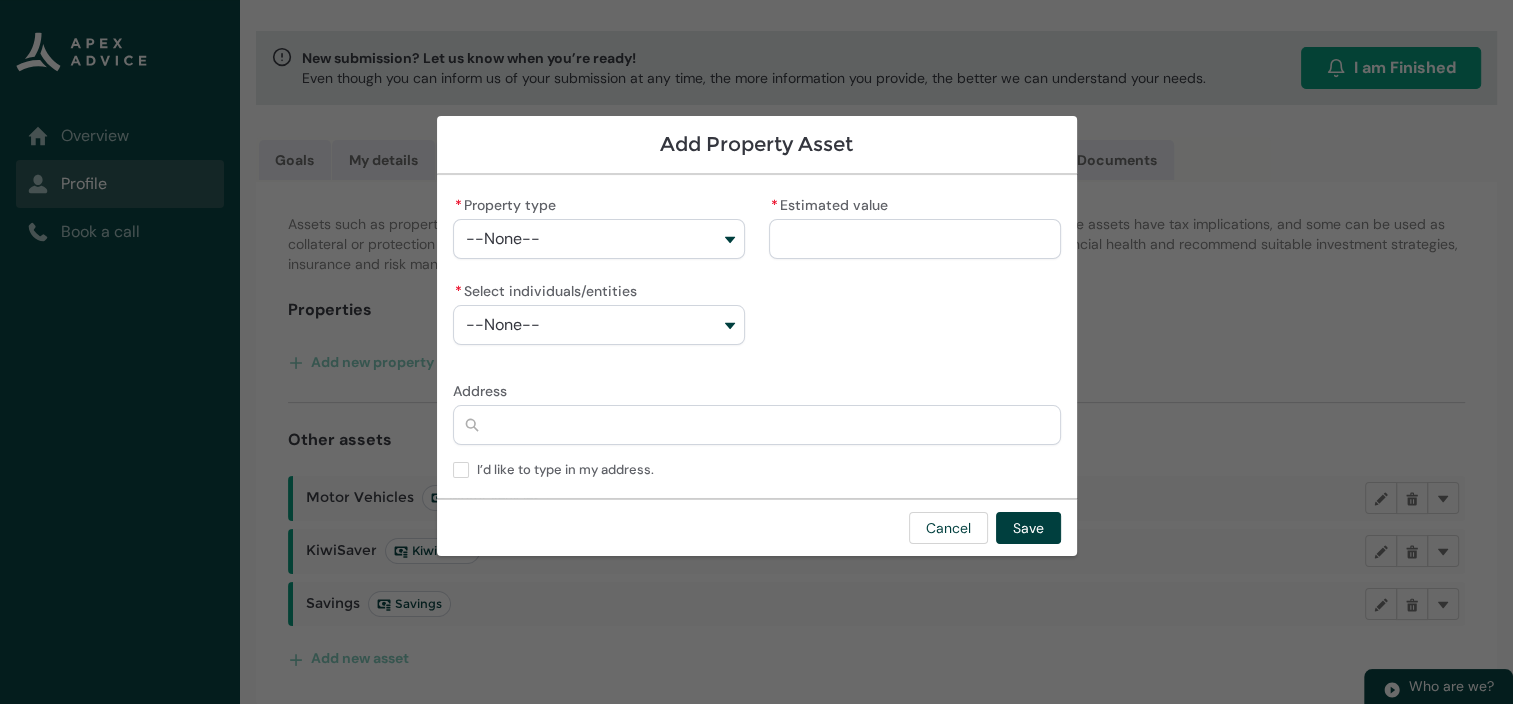 click on "--None--" at bounding box center [599, 239] 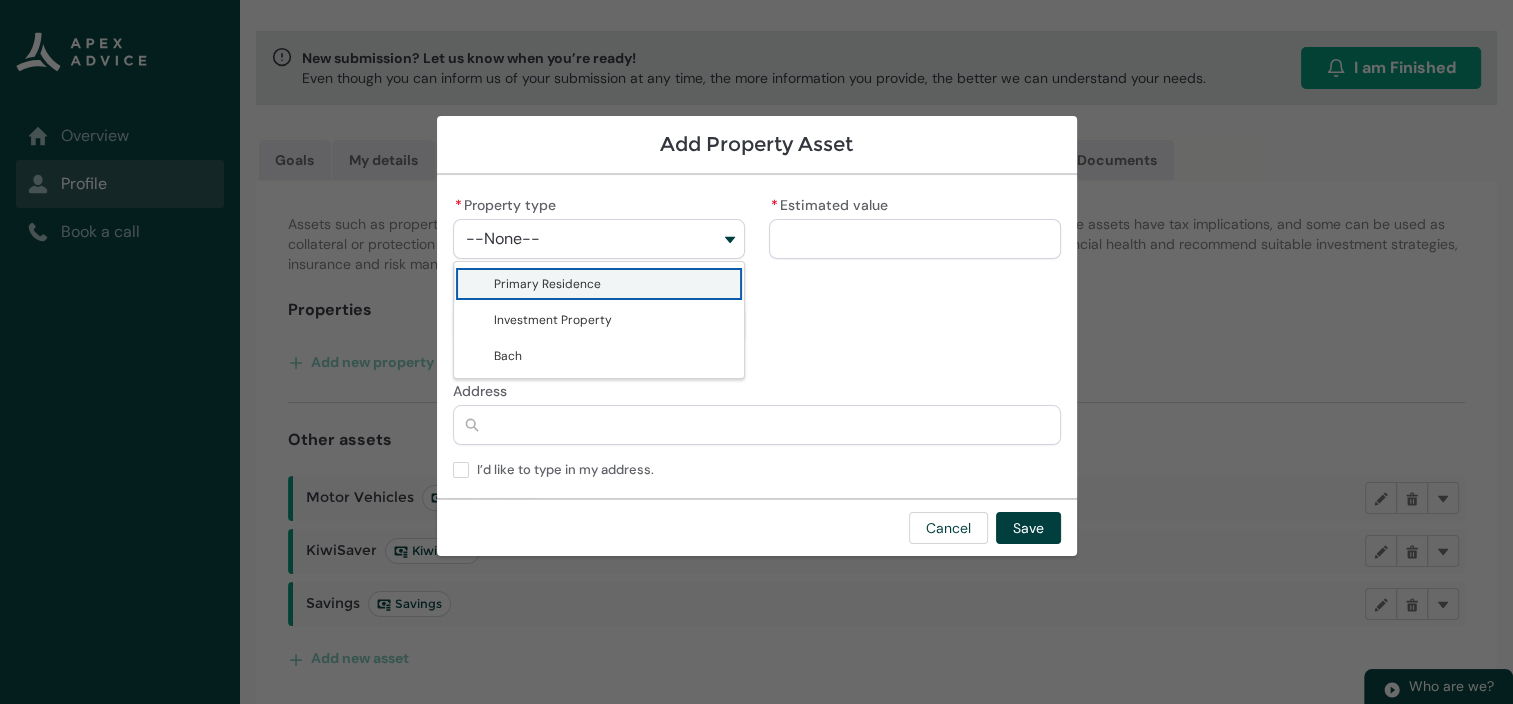 click on "Primary Residence" at bounding box center (613, 284) 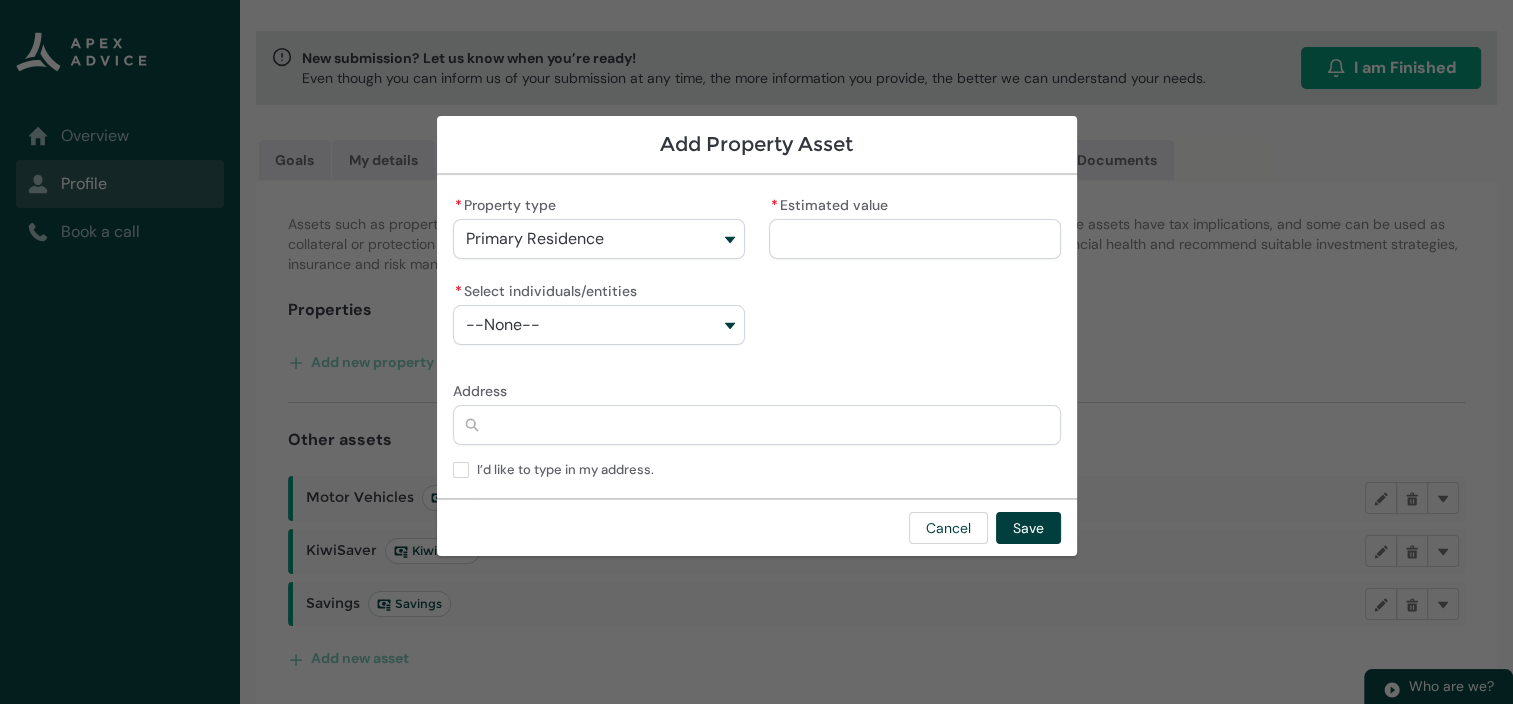 click on "* Estimated value" at bounding box center [915, 239] 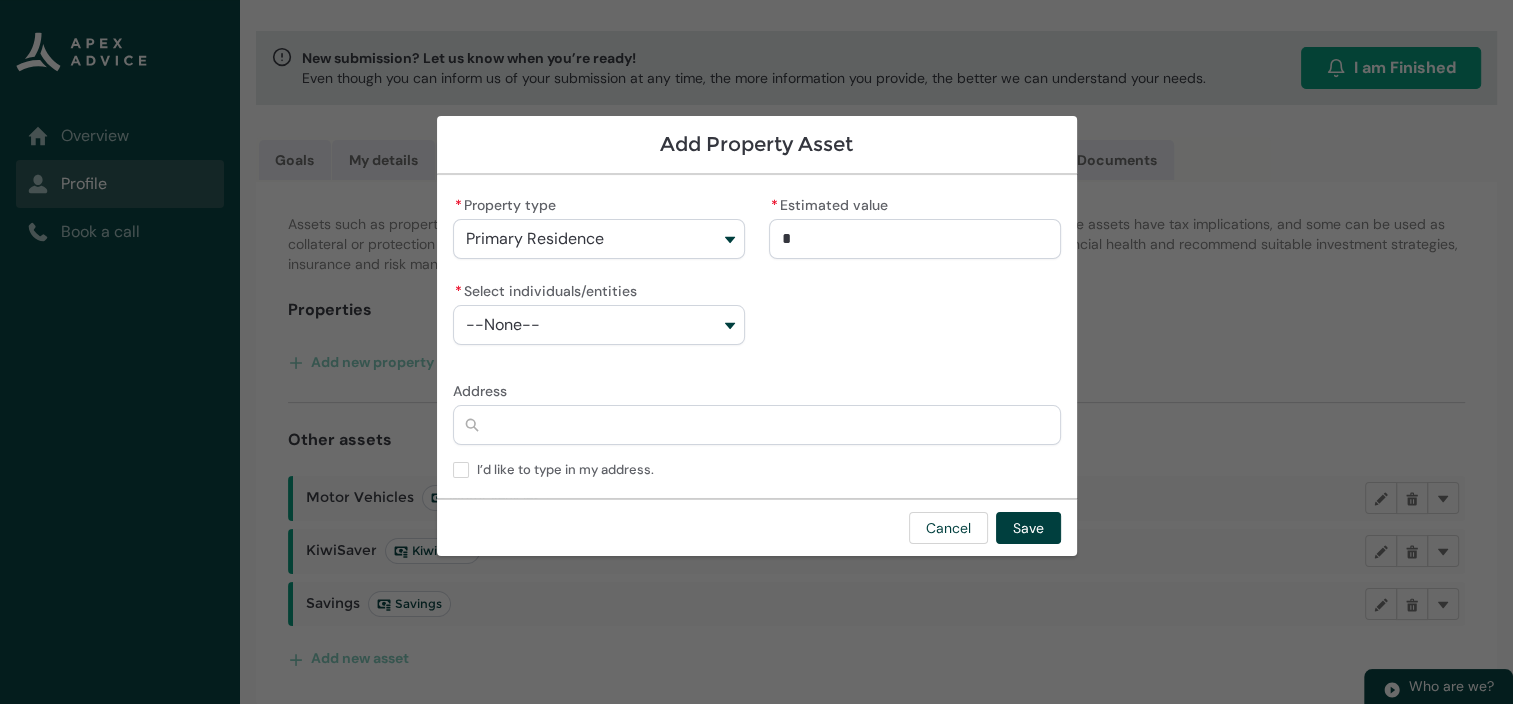 type on "75" 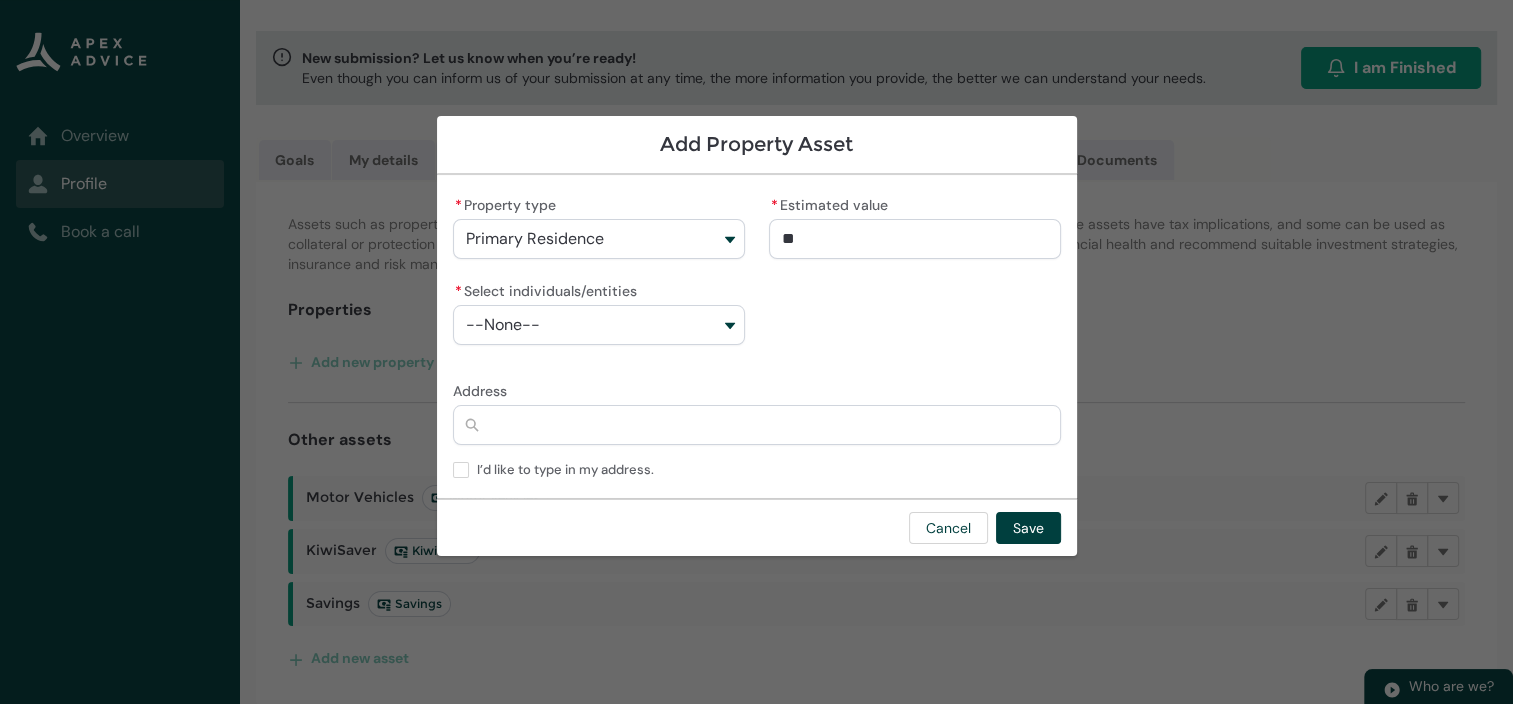 type on "750" 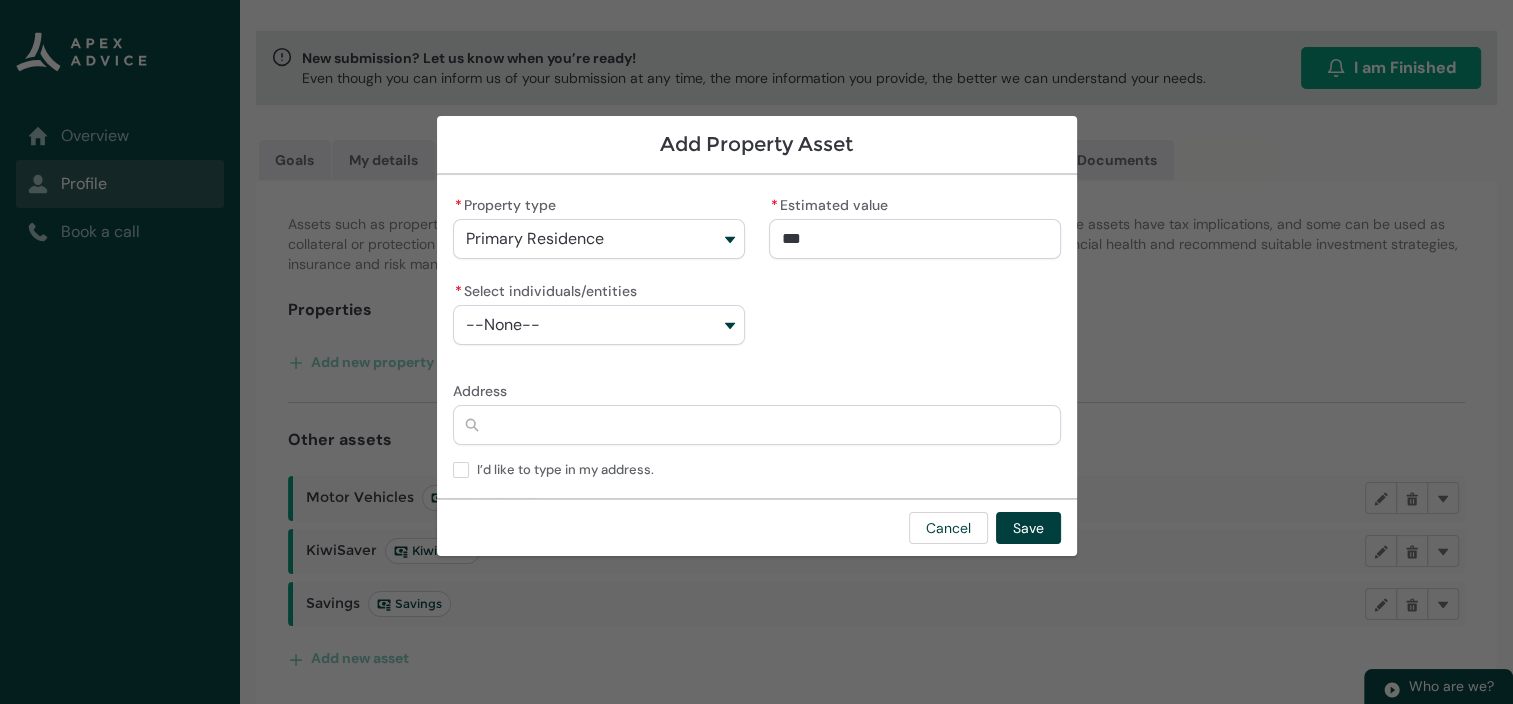 type on "7500" 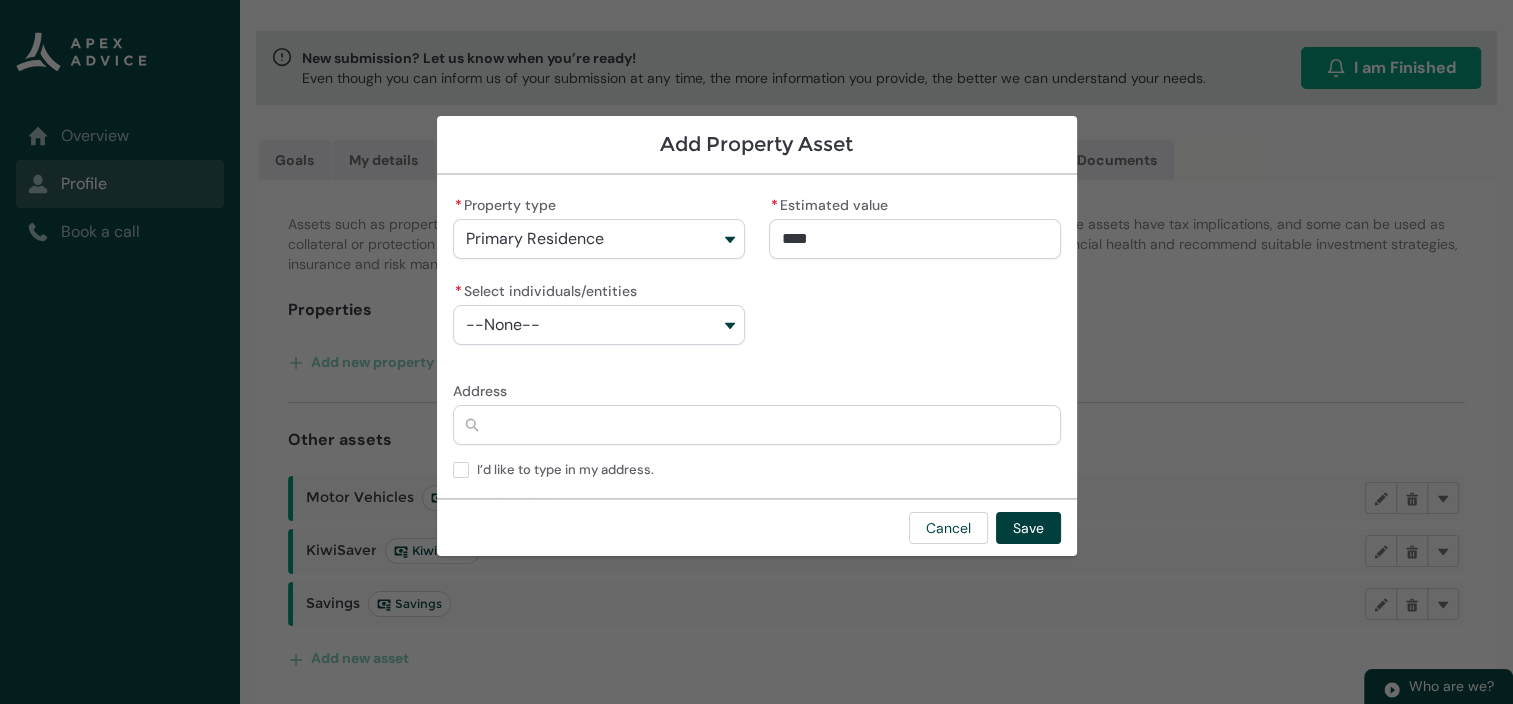 type on "75000" 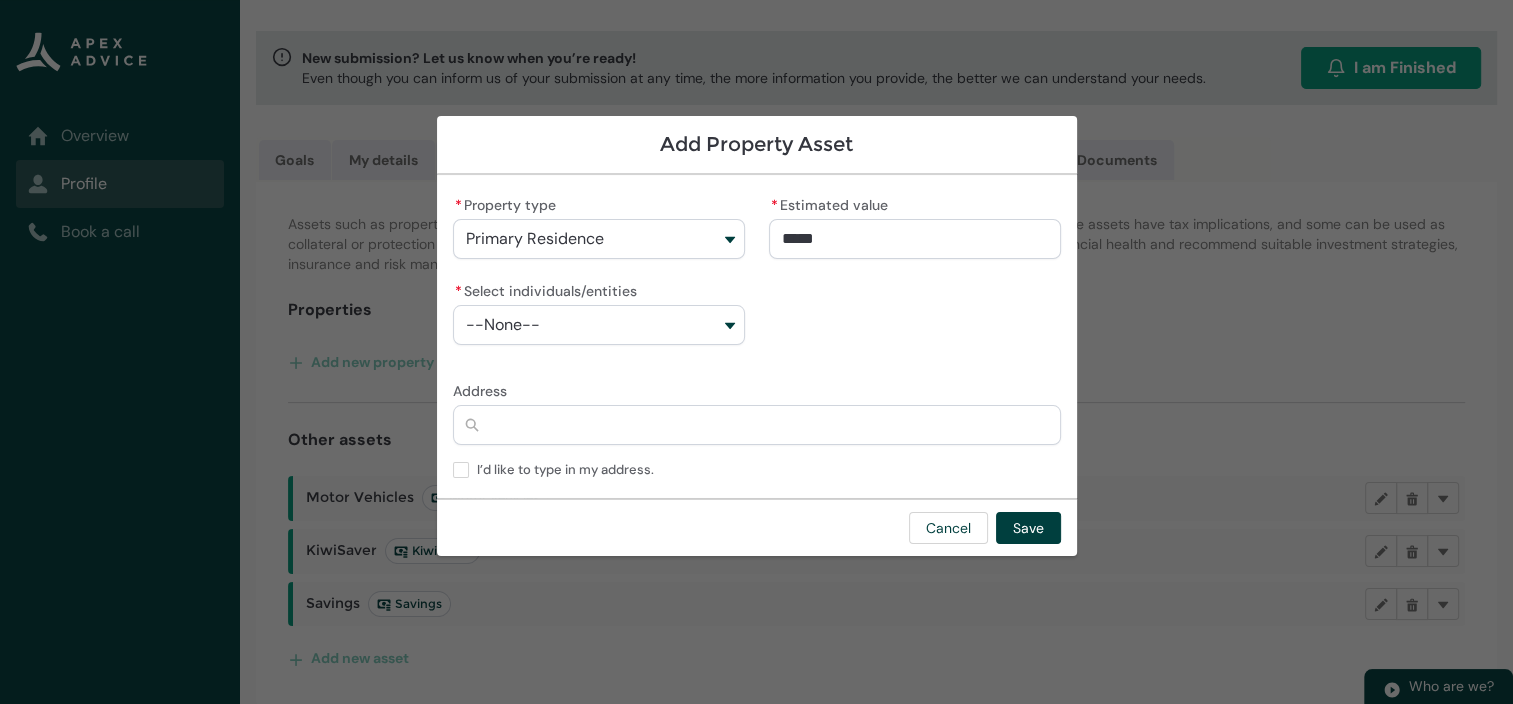 type on "750000" 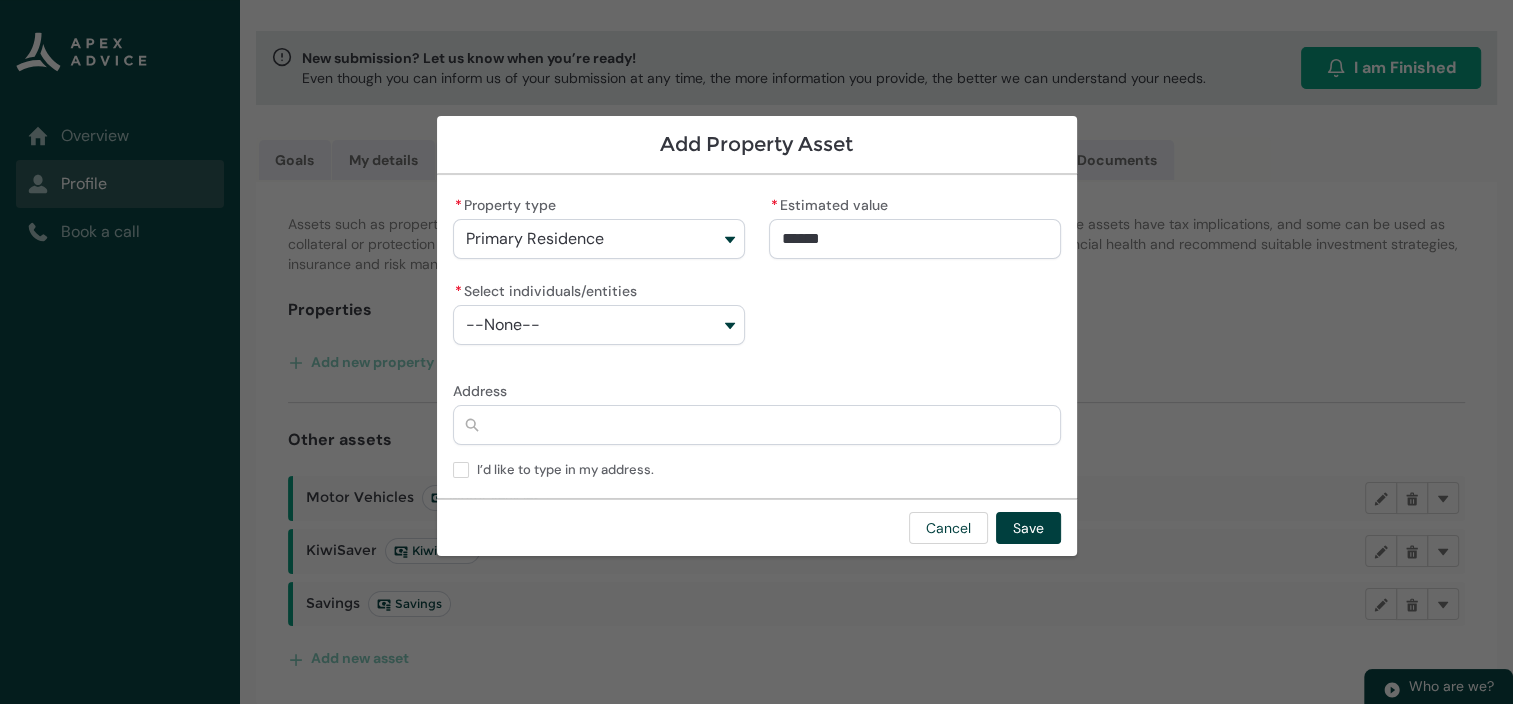 type on "**********" 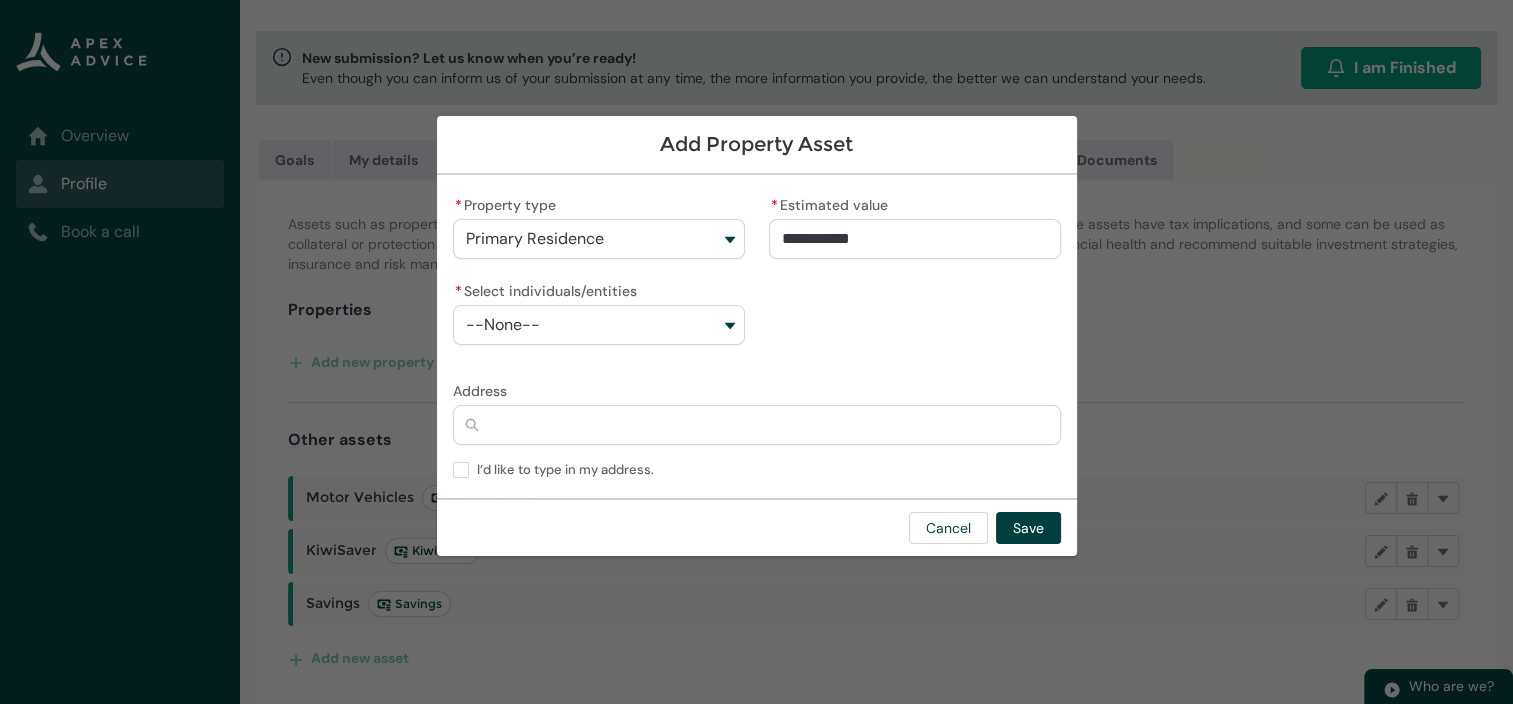 click on "--None--" at bounding box center (599, 325) 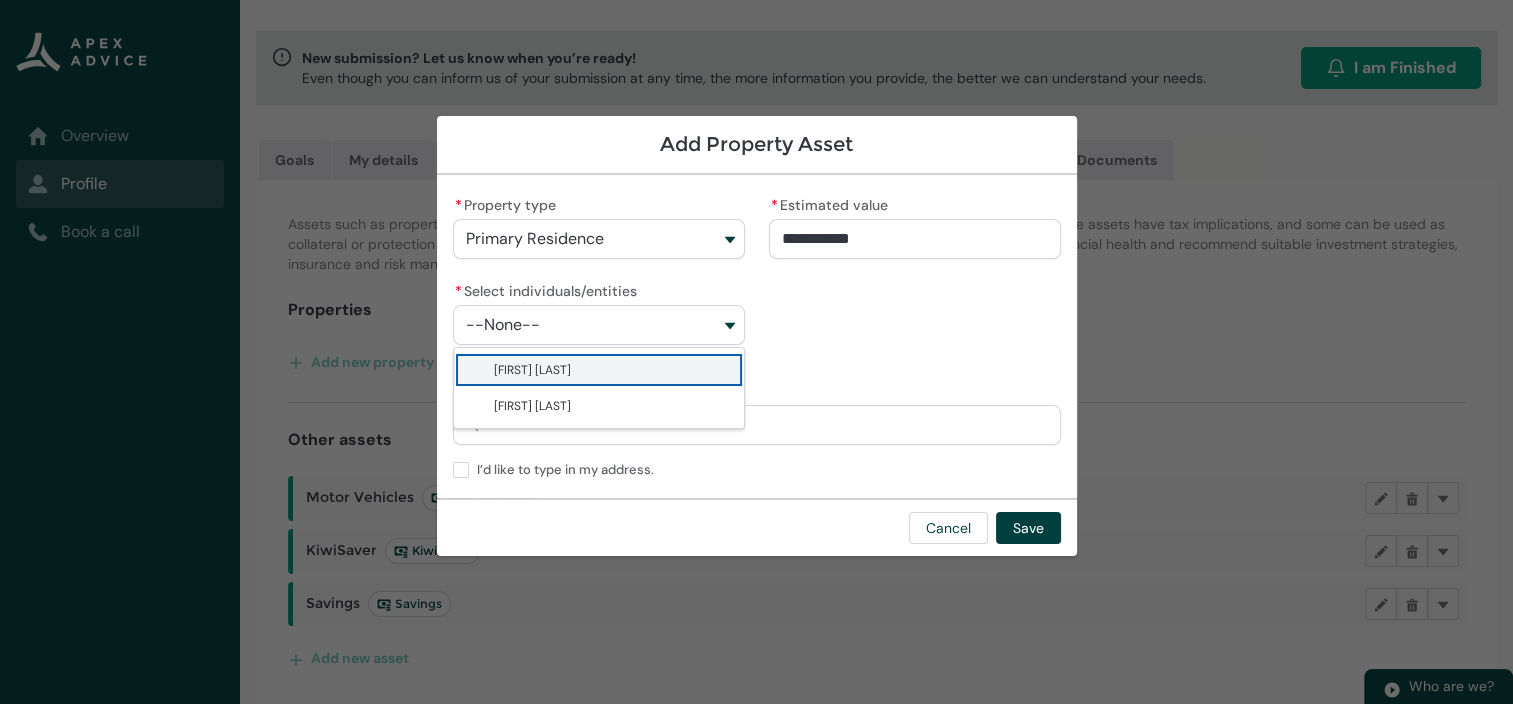 click on "[FIRST] [LAST]" at bounding box center [613, 370] 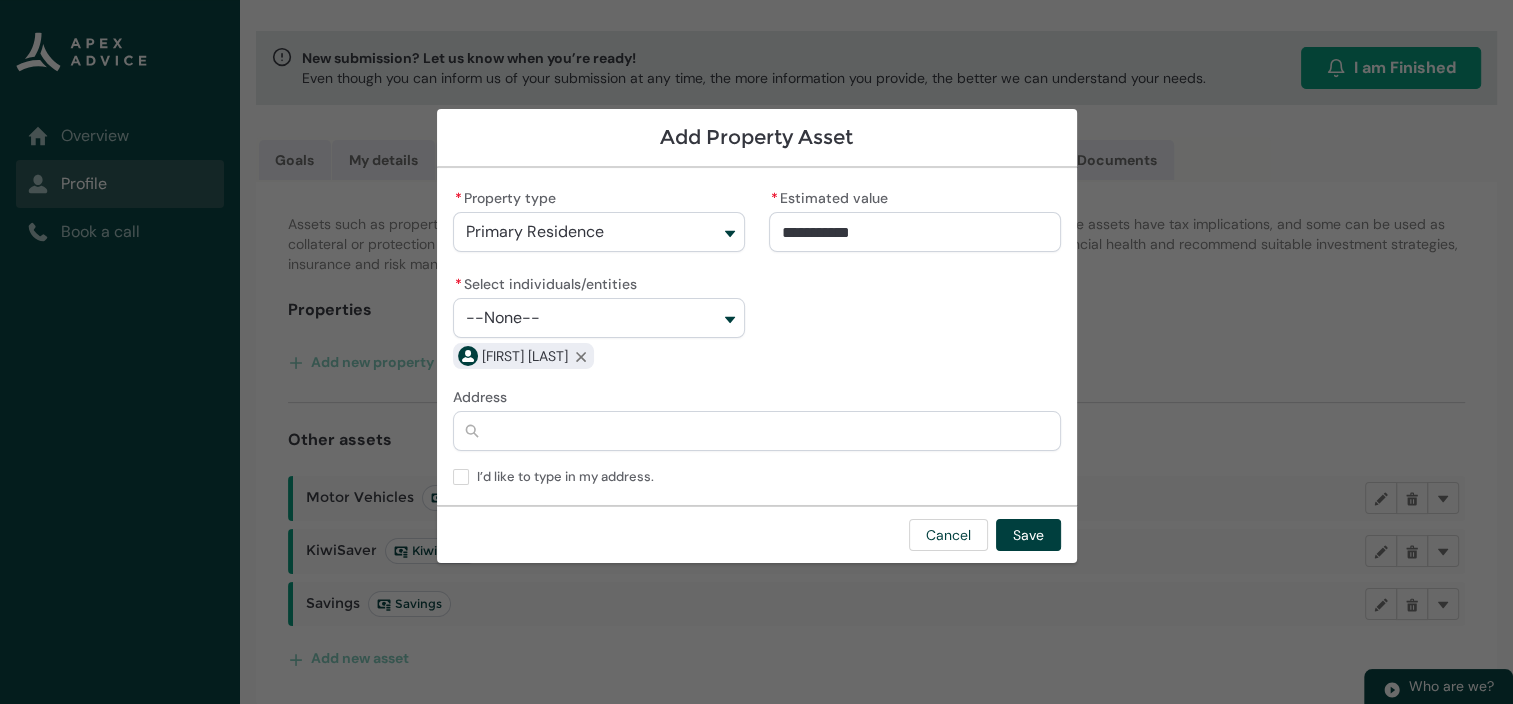 click on "Address" at bounding box center [757, 431] 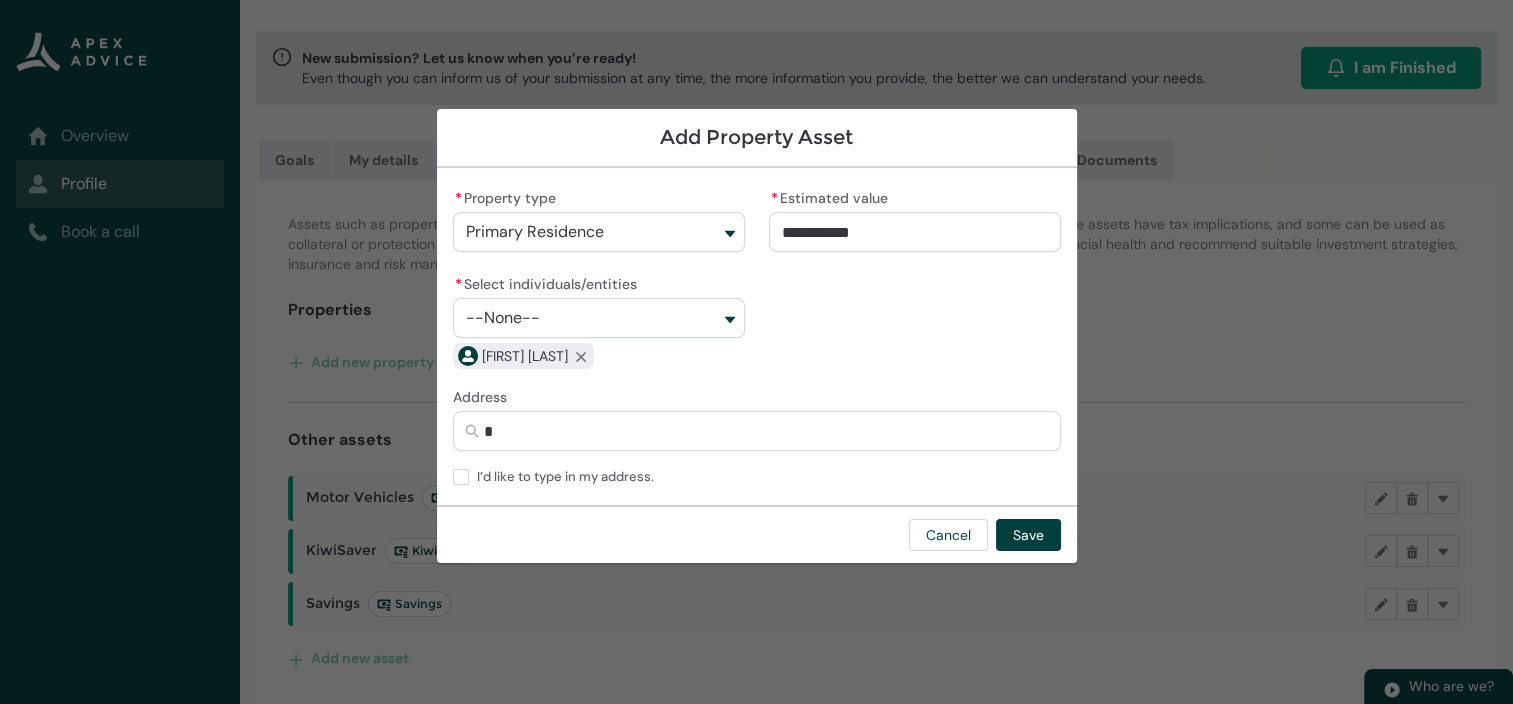 type on "24" 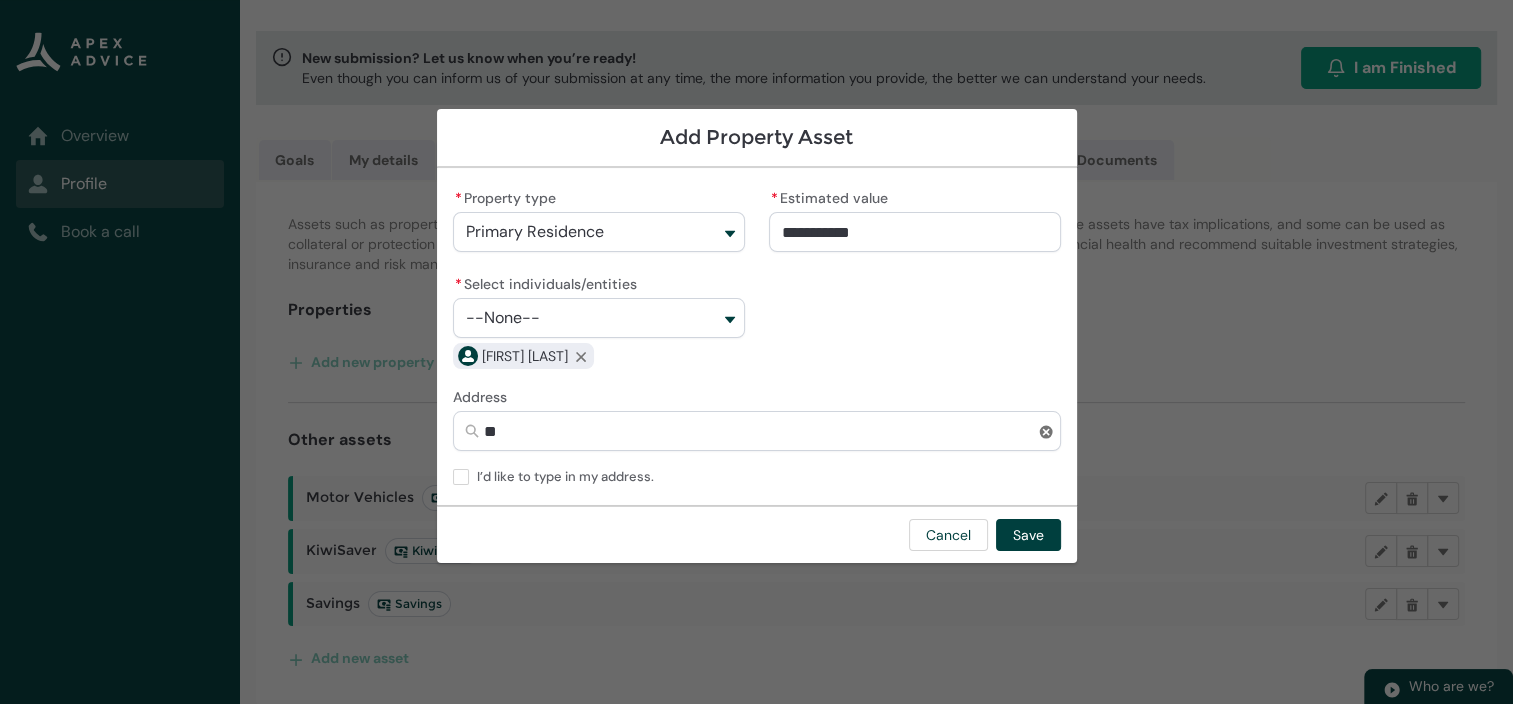 type on "24" 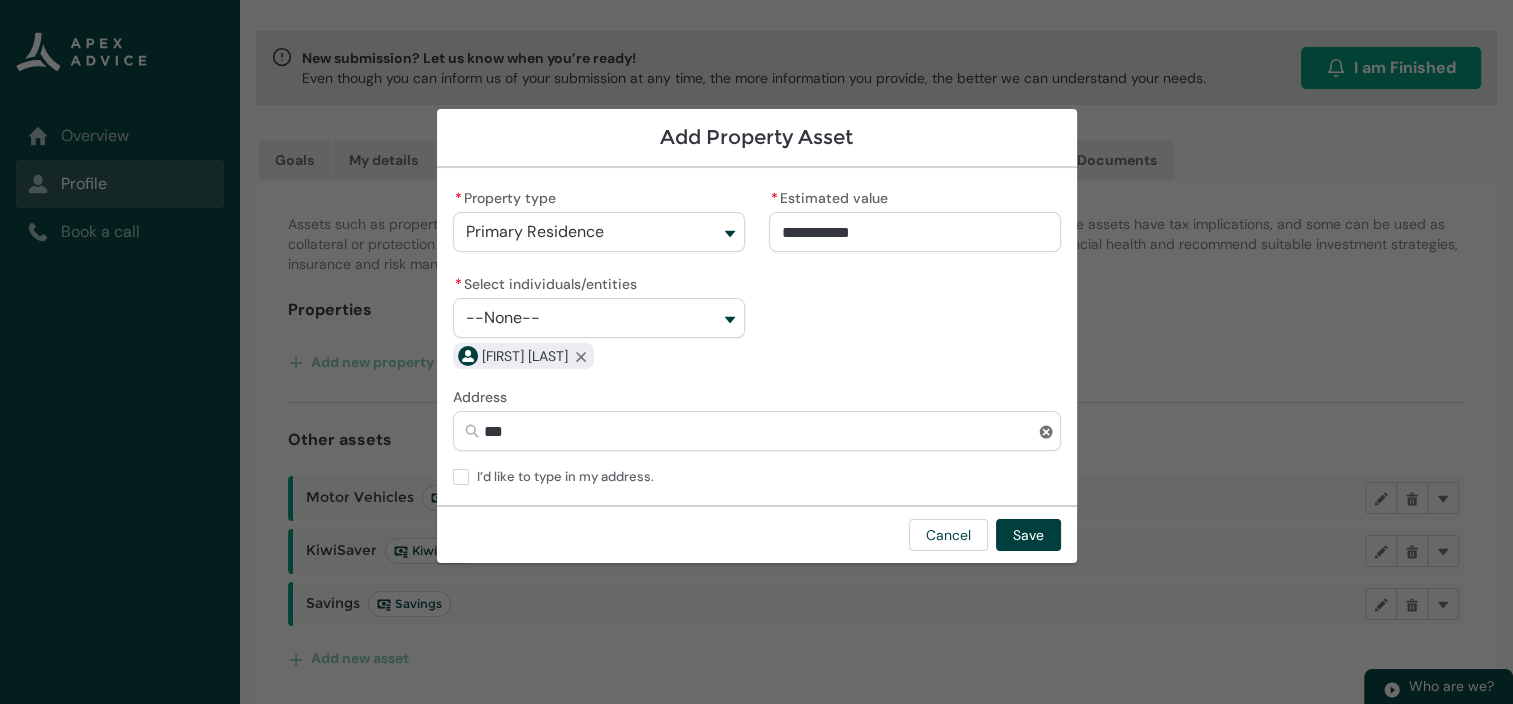 type on "[NUMBER] S" 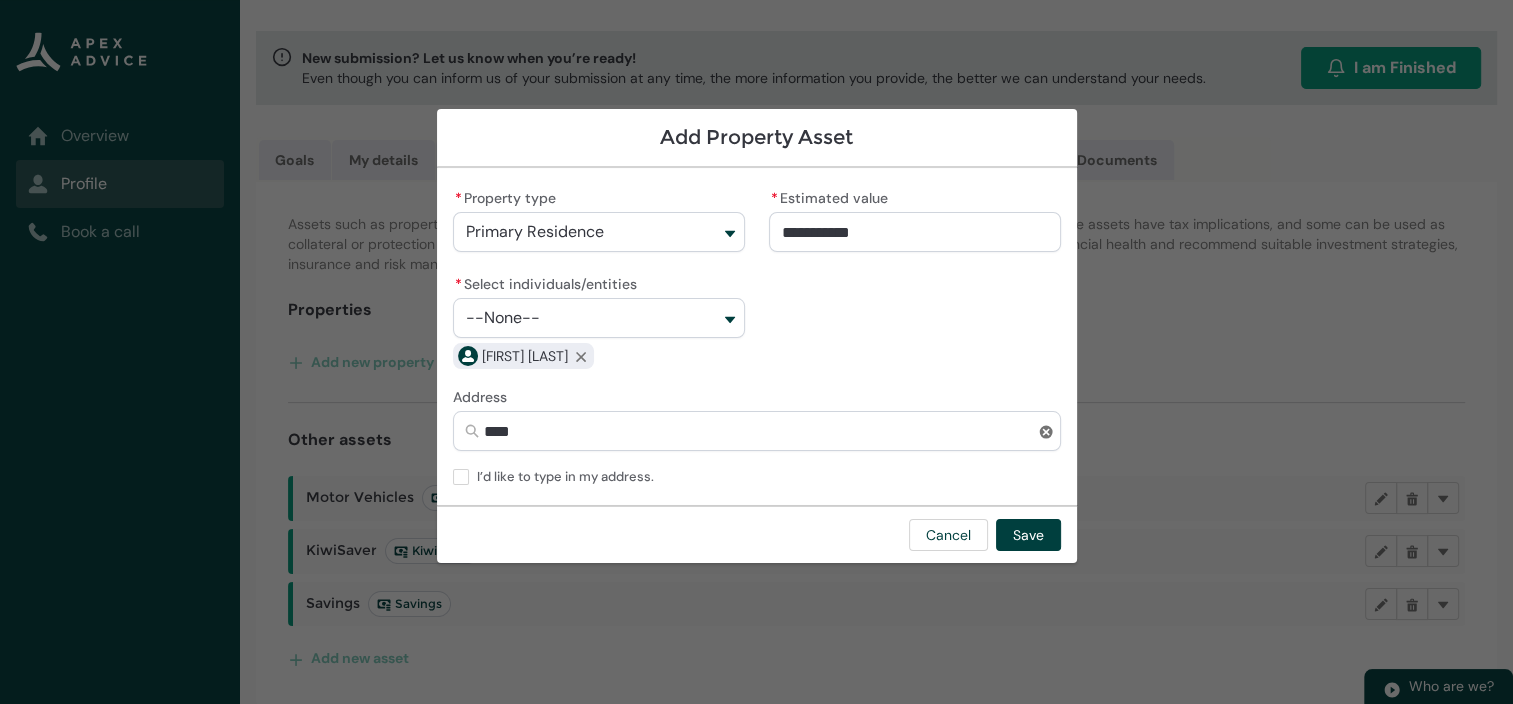 type on "[NUMBER] Sin" 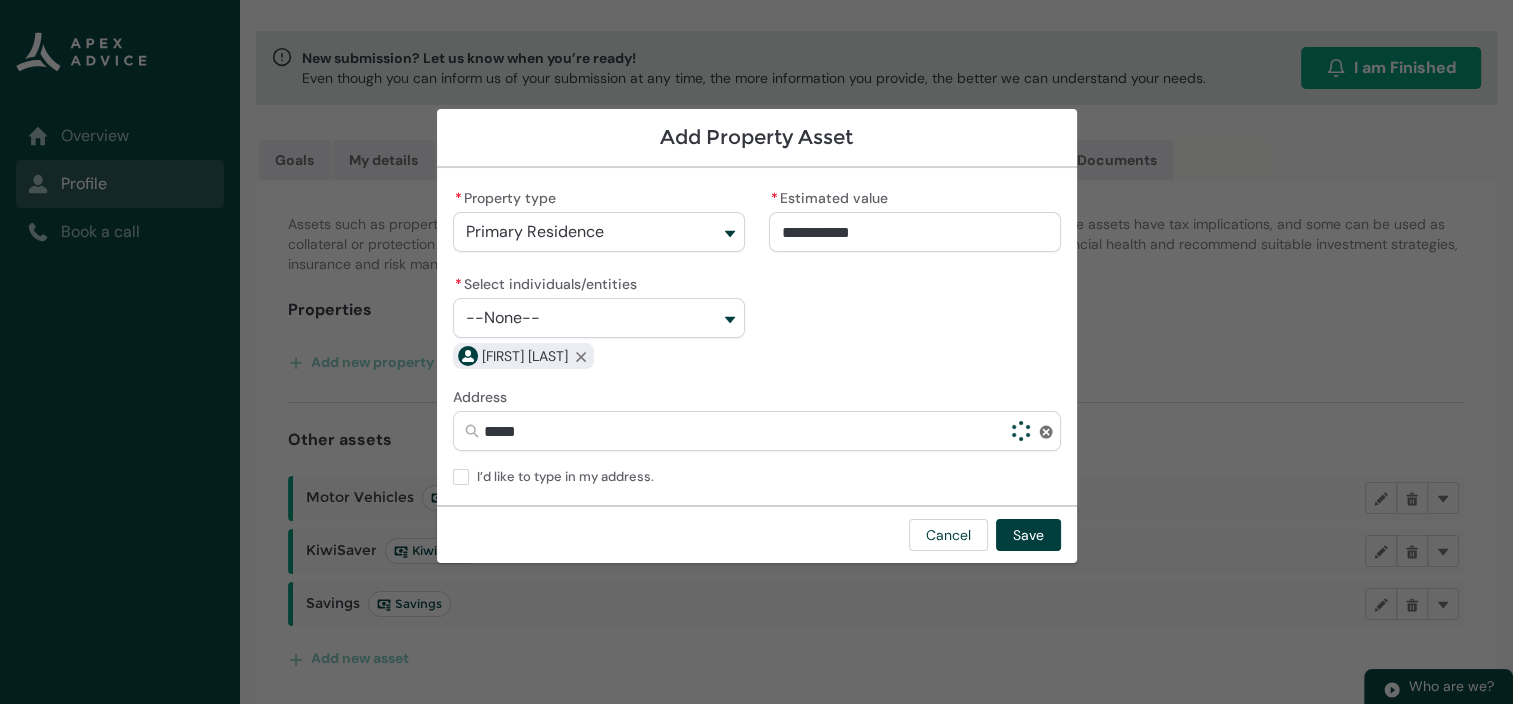 type on "[NUMBER] Sin" 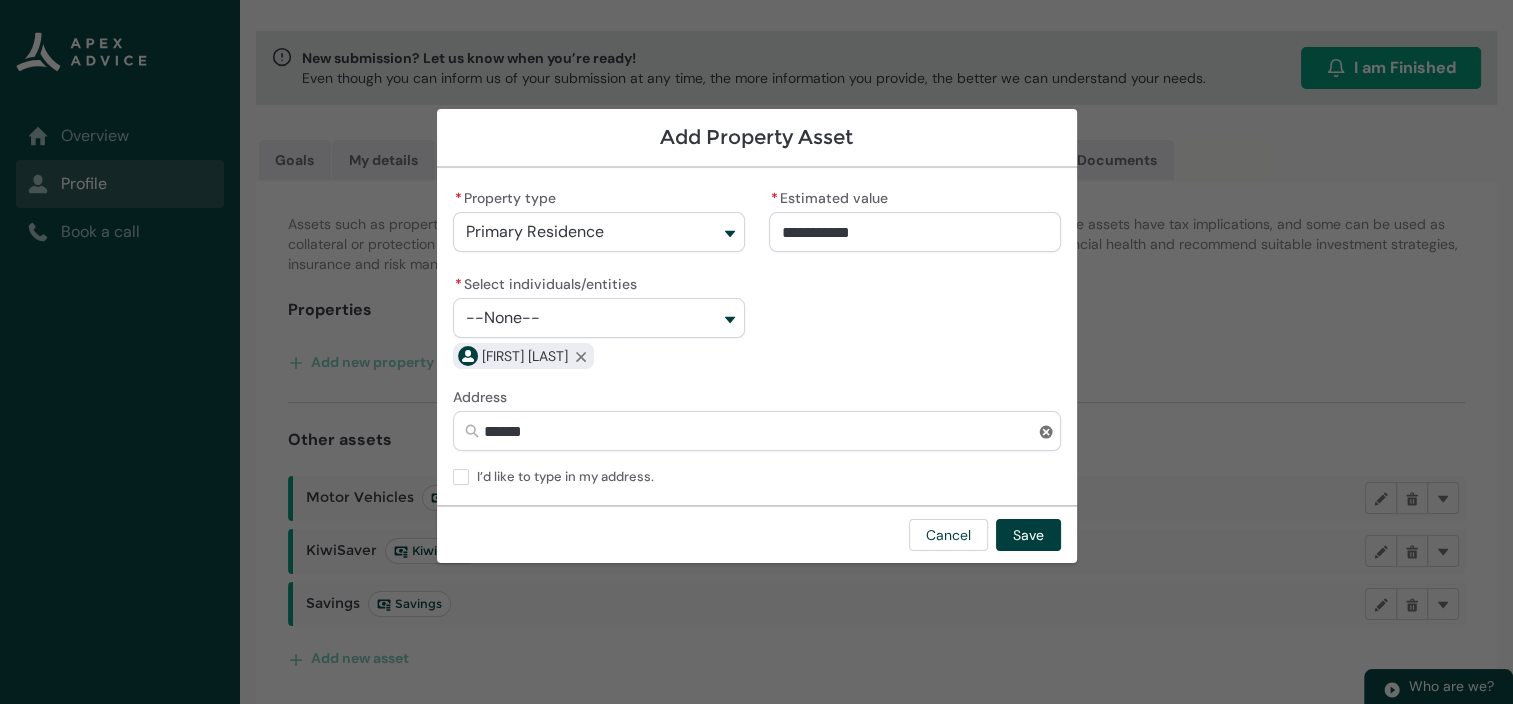 type on "[NUMBER] Sinc" 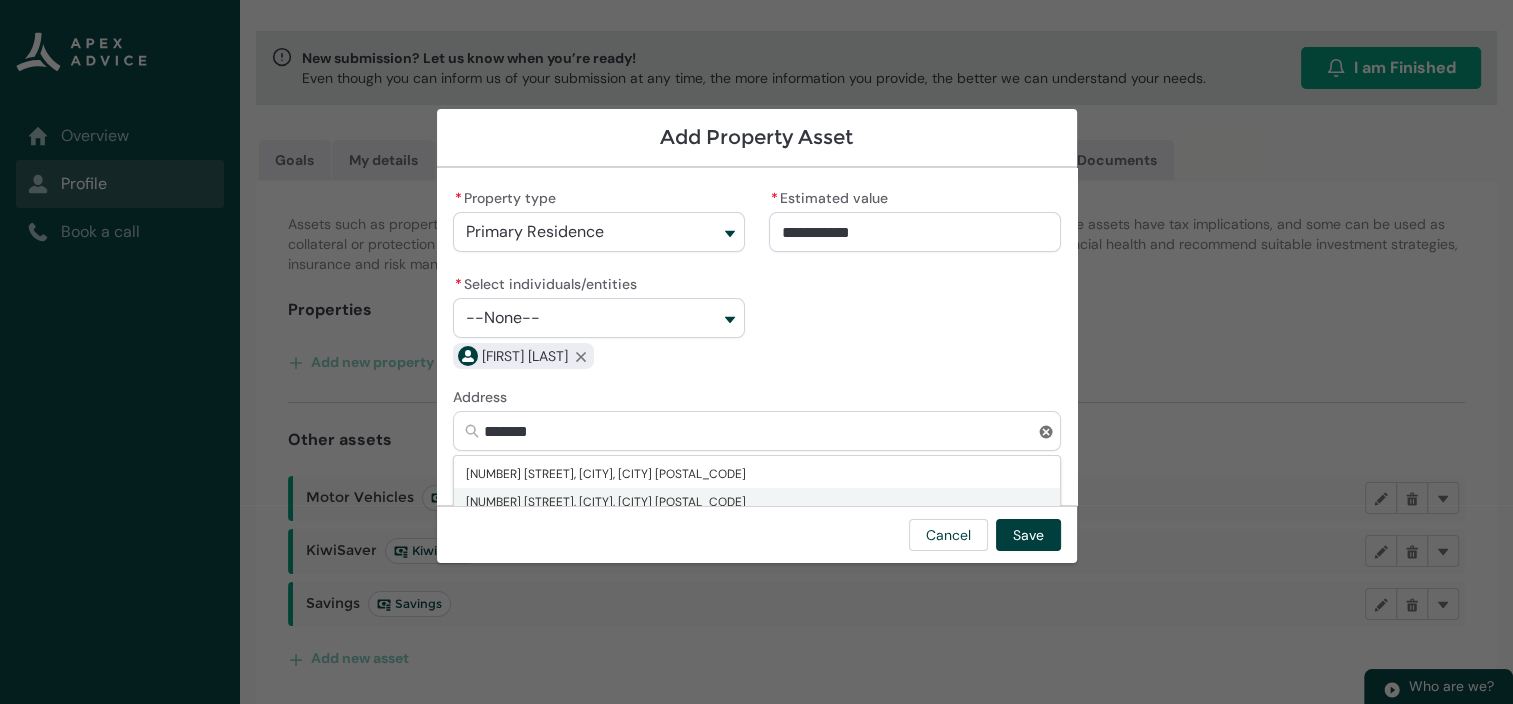 click on "[NUMBER] [STREET], [CITY], [CITY] [POSTAL_CODE]" at bounding box center [757, 502] 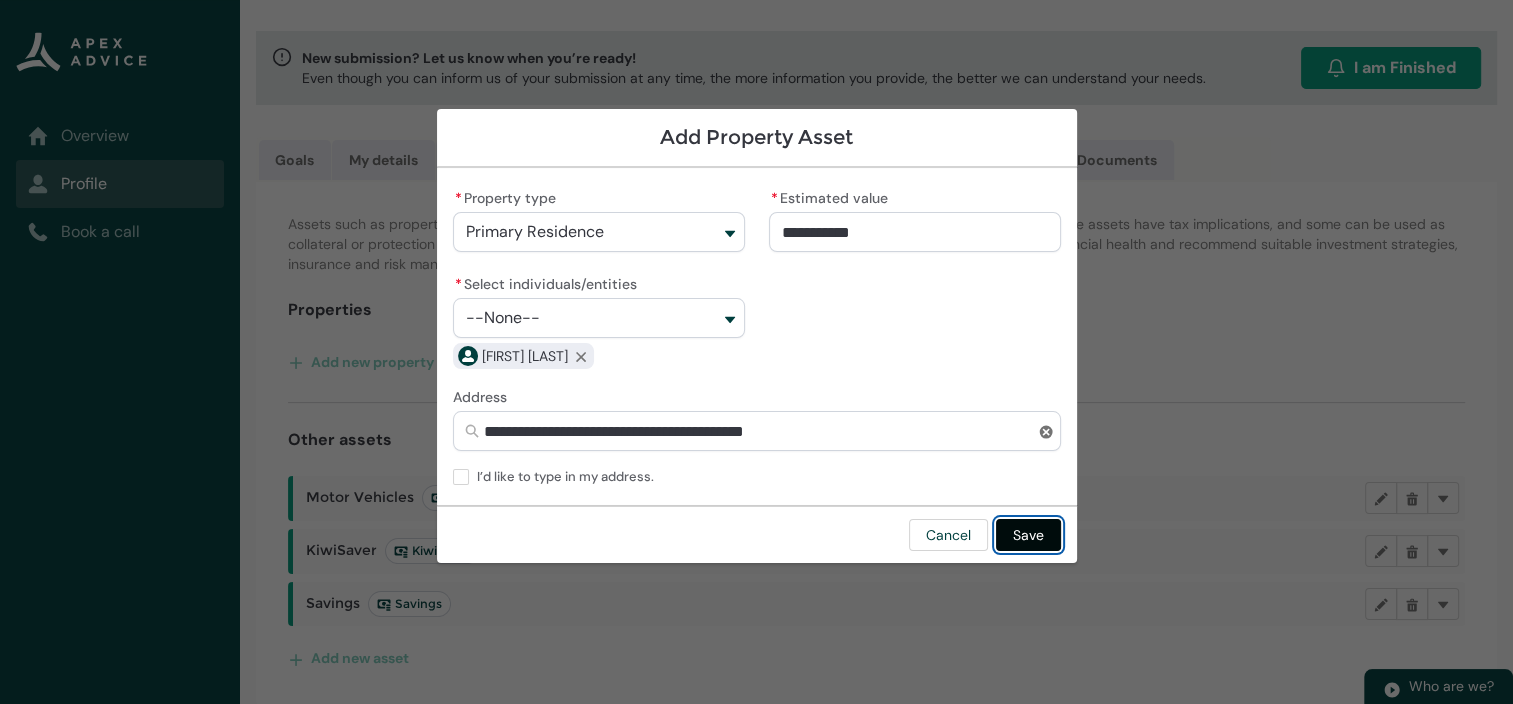 click on "Save" at bounding box center (1028, 535) 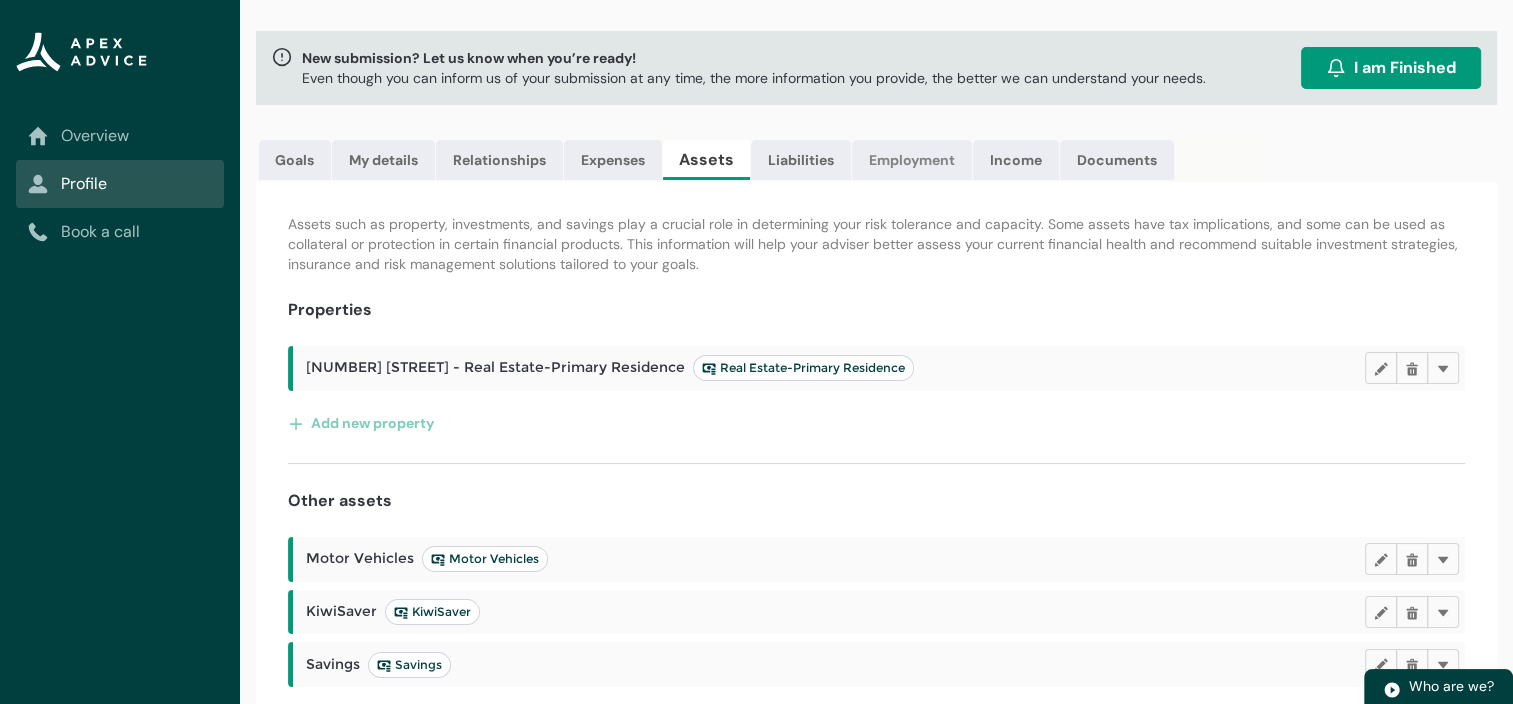 click on "Employment" at bounding box center [912, 160] 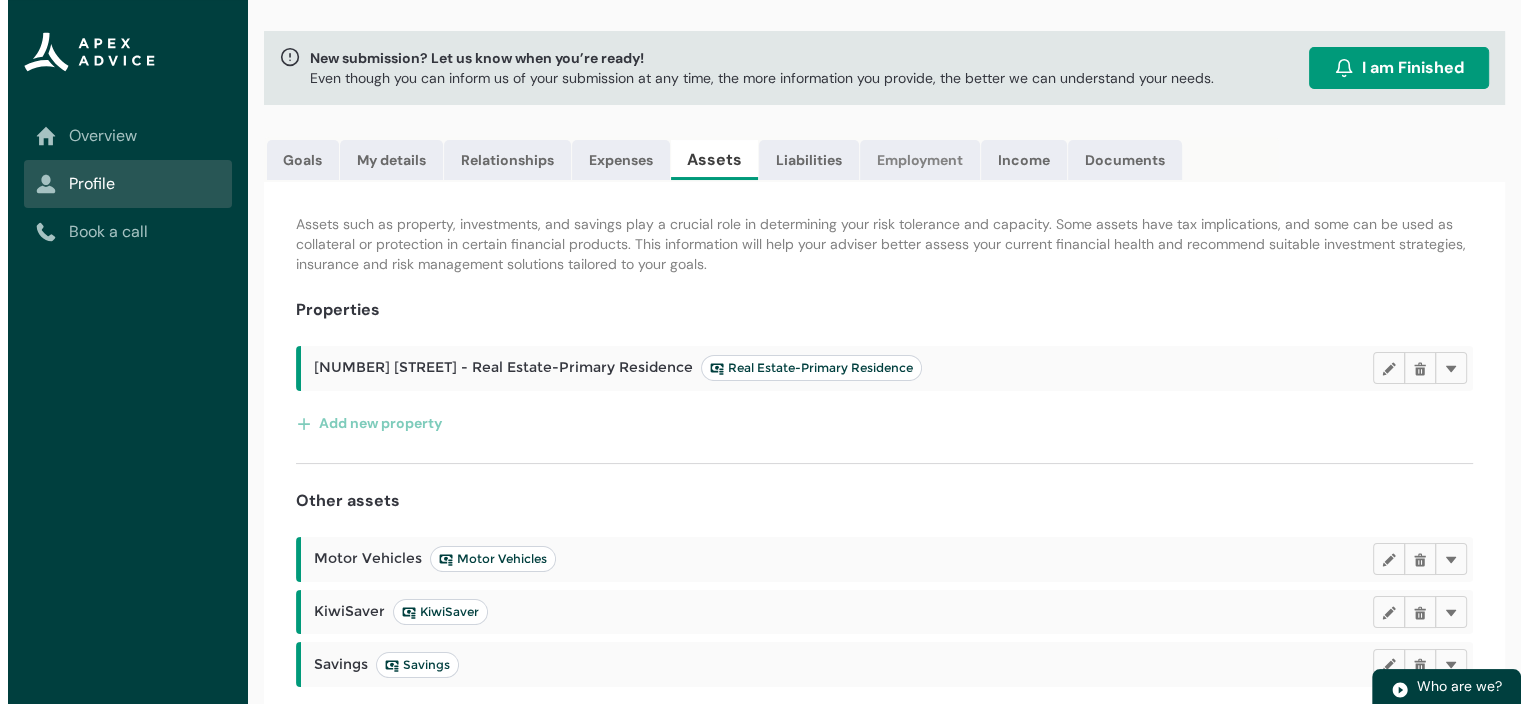 scroll, scrollTop: 0, scrollLeft: 0, axis: both 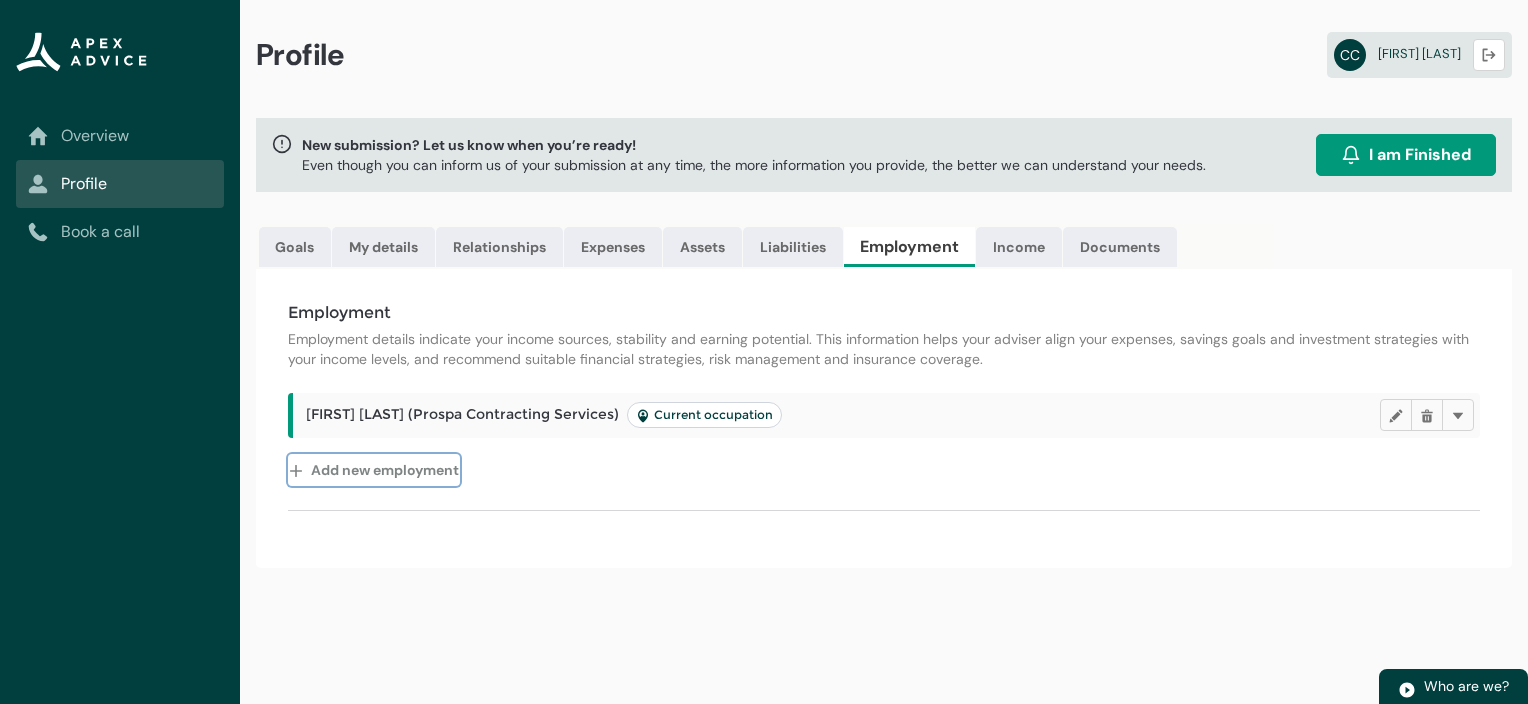 click on "Add new employment" at bounding box center [374, 470] 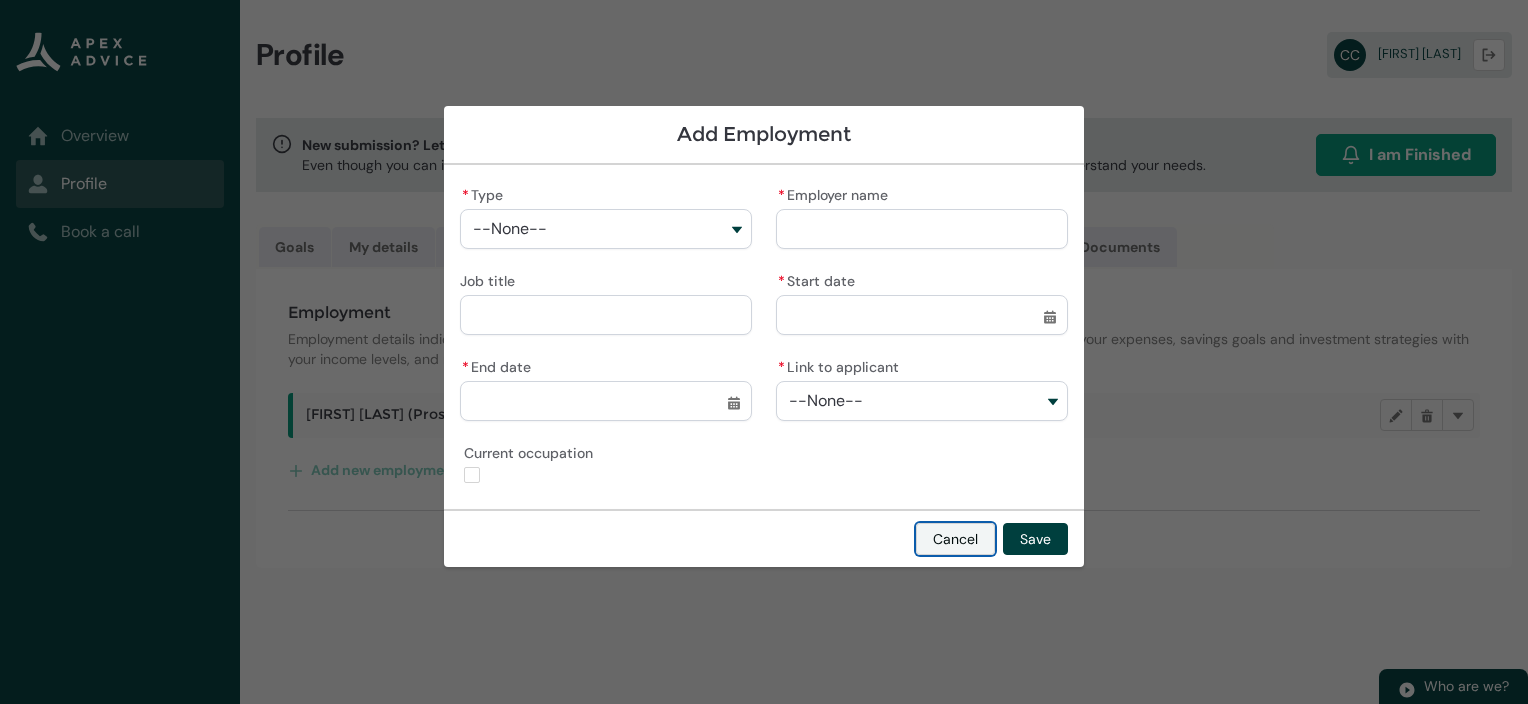 click on "Cancel" at bounding box center [955, 539] 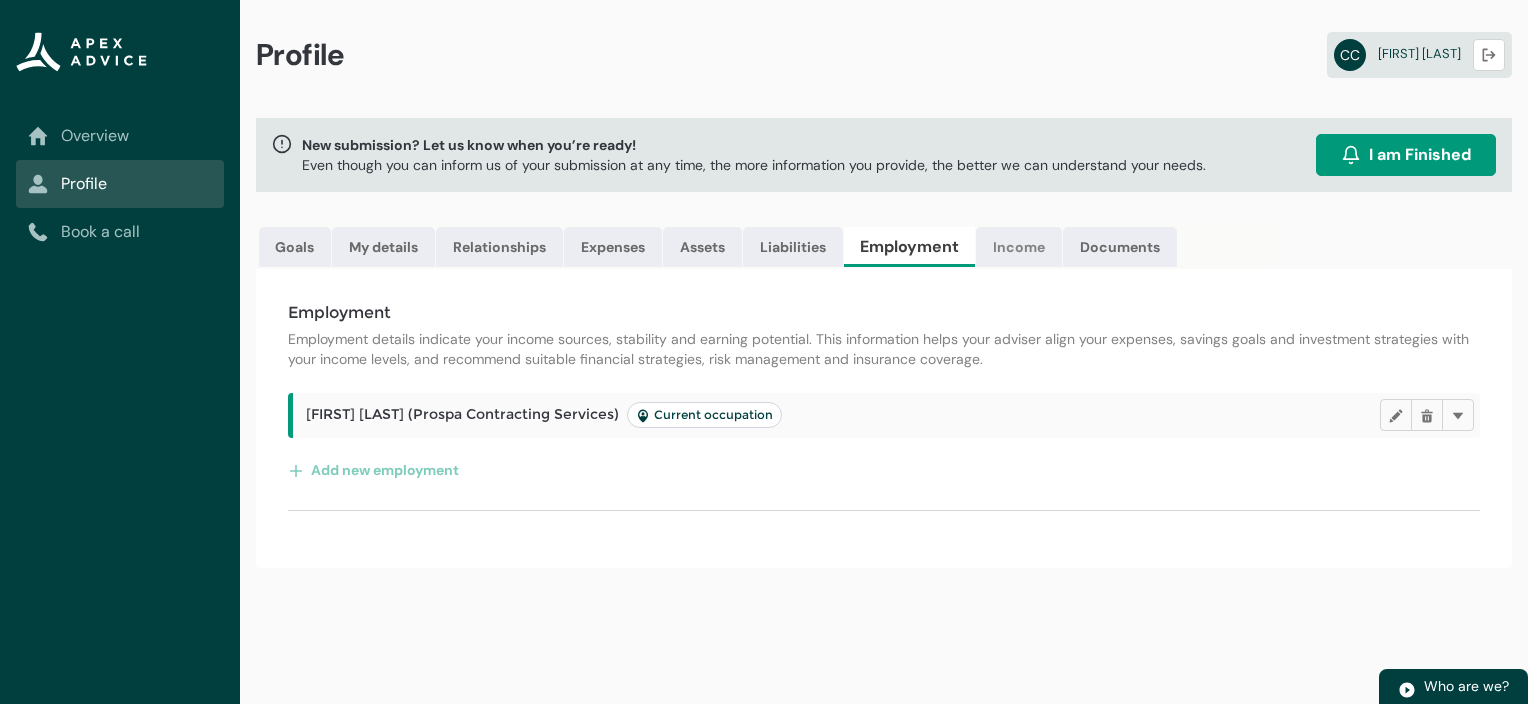 click on "Income" at bounding box center [1019, 247] 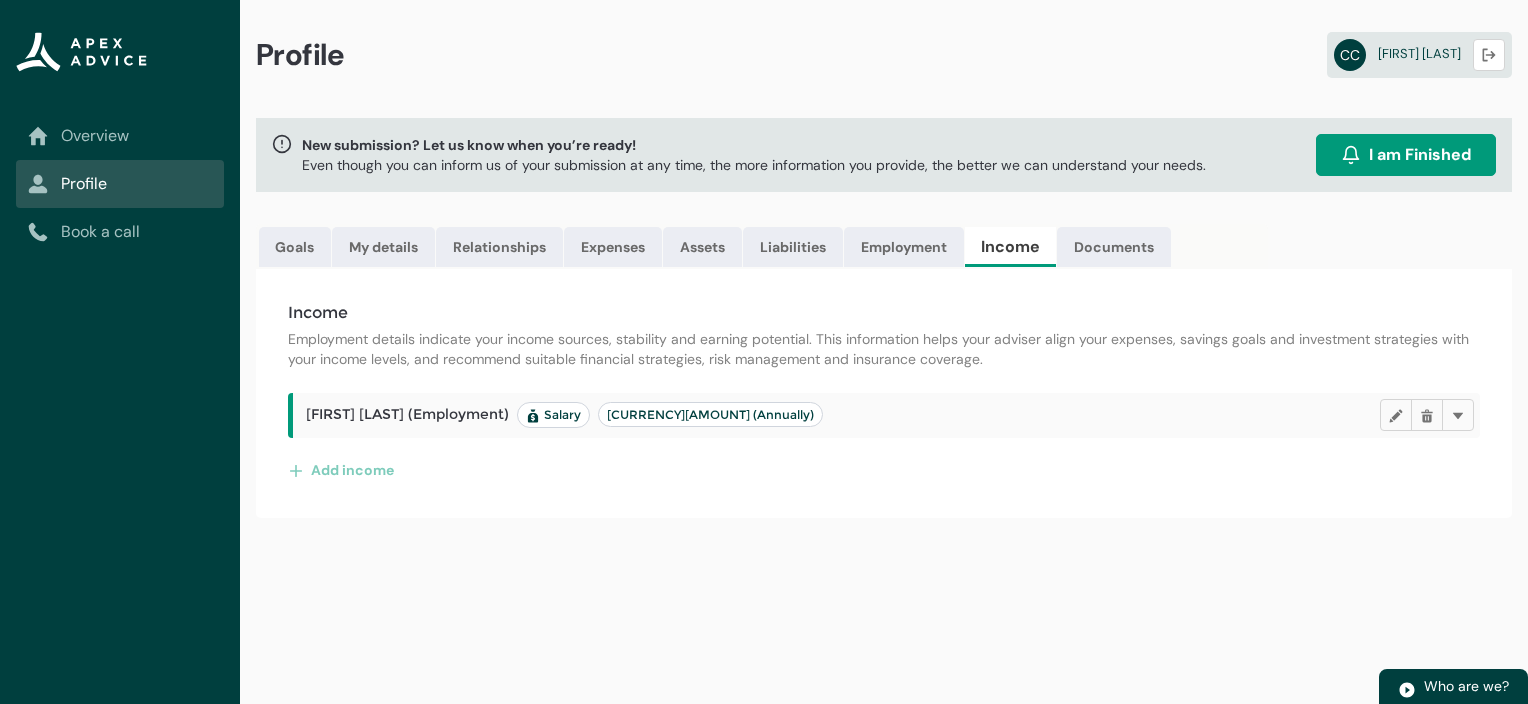drag, startPoint x: 1048, startPoint y: 12, endPoint x: 1062, endPoint y: -99, distance: 111.8794 